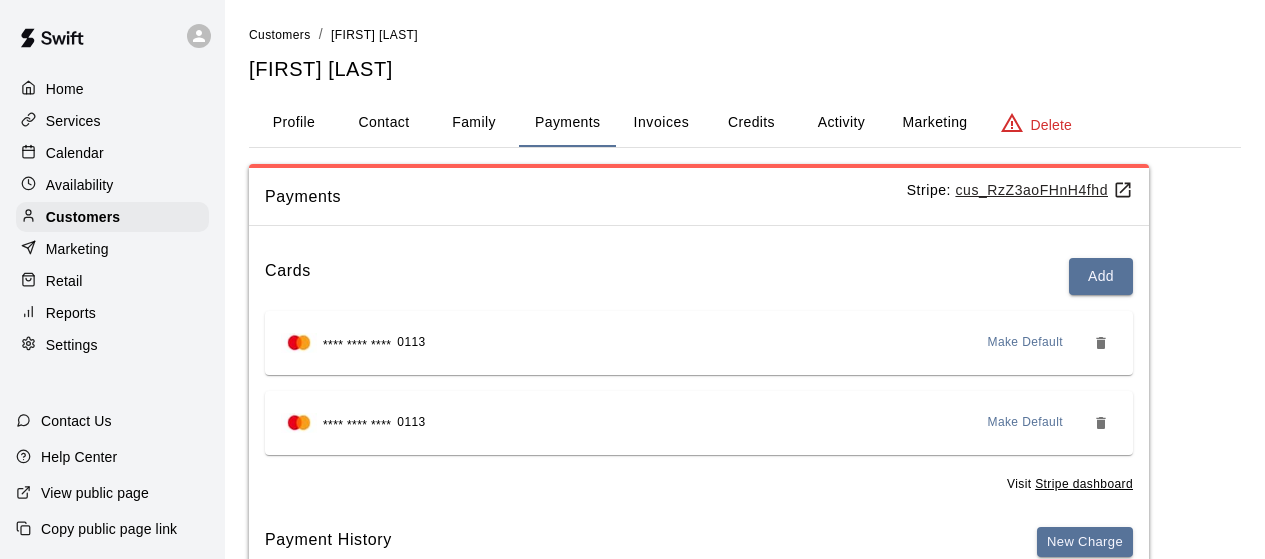 scroll, scrollTop: 325, scrollLeft: 0, axis: vertical 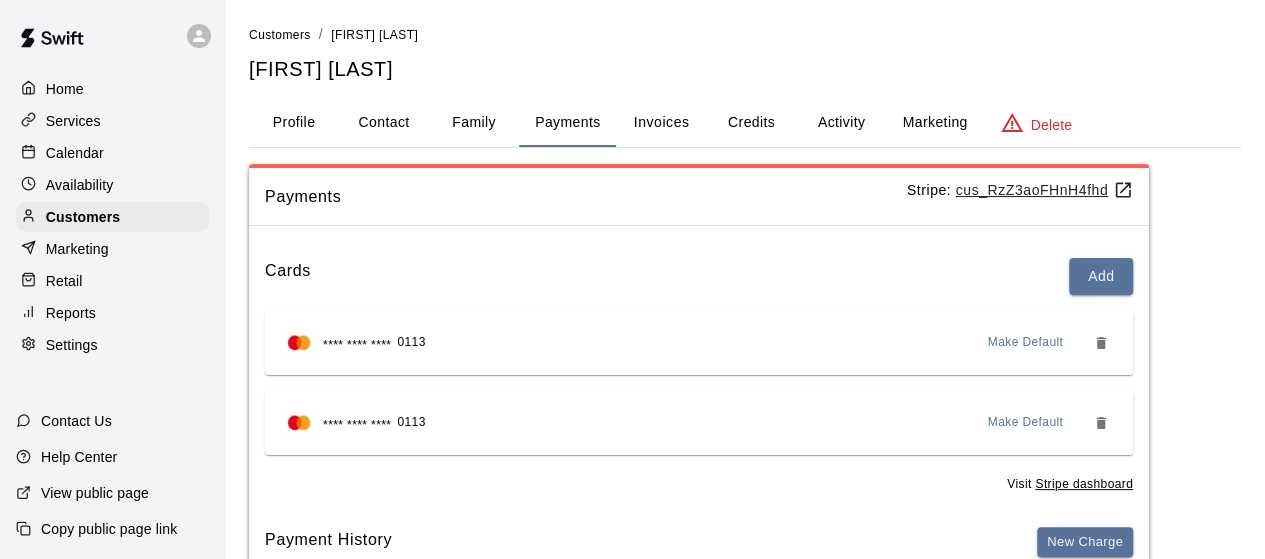 click on "Customers" at bounding box center (83, 217) 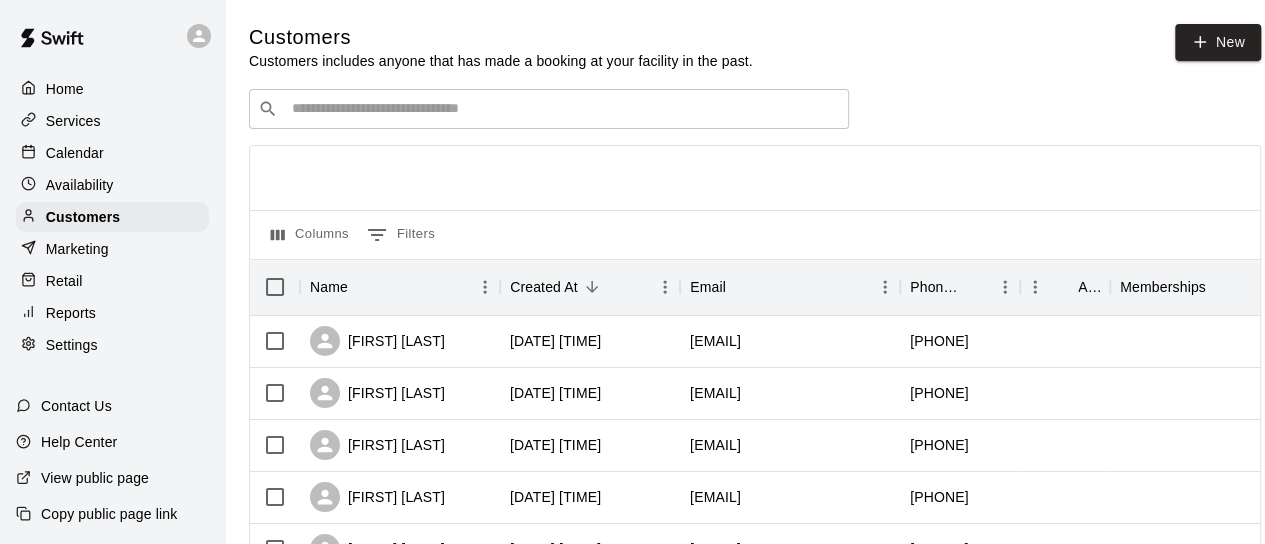 click at bounding box center (563, 109) 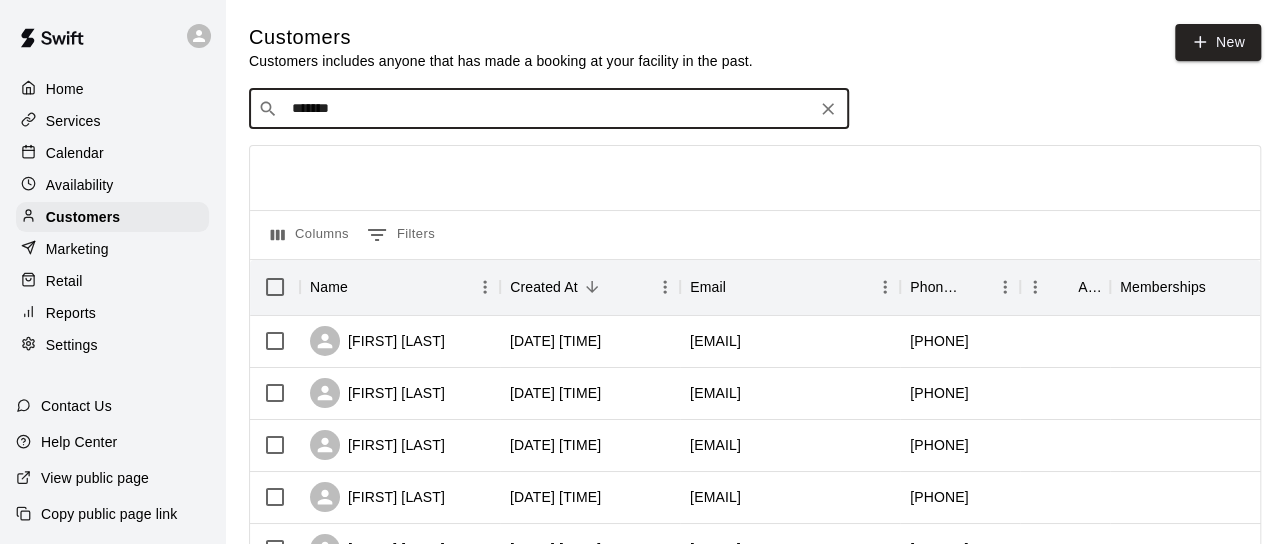 type on "********" 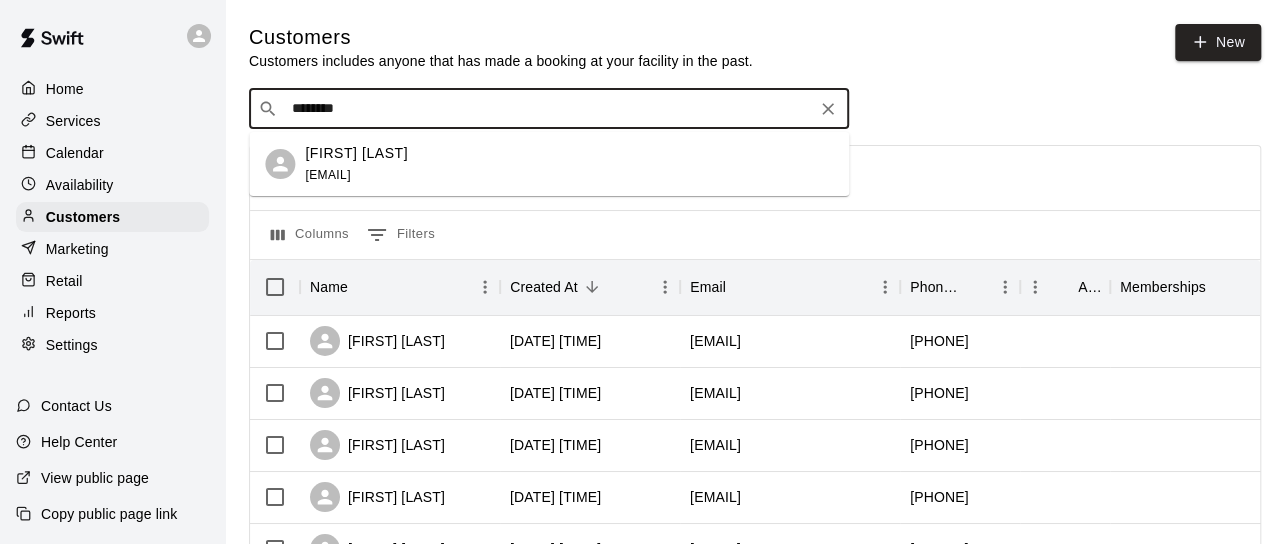 click on "Avery Rabine" at bounding box center [356, 153] 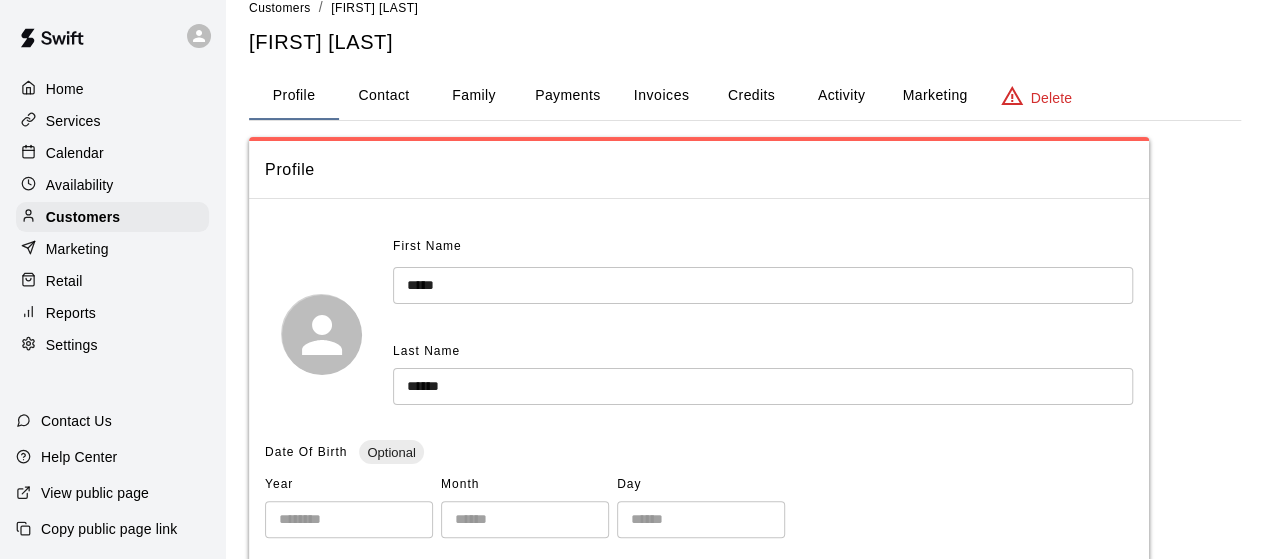scroll, scrollTop: 0, scrollLeft: 0, axis: both 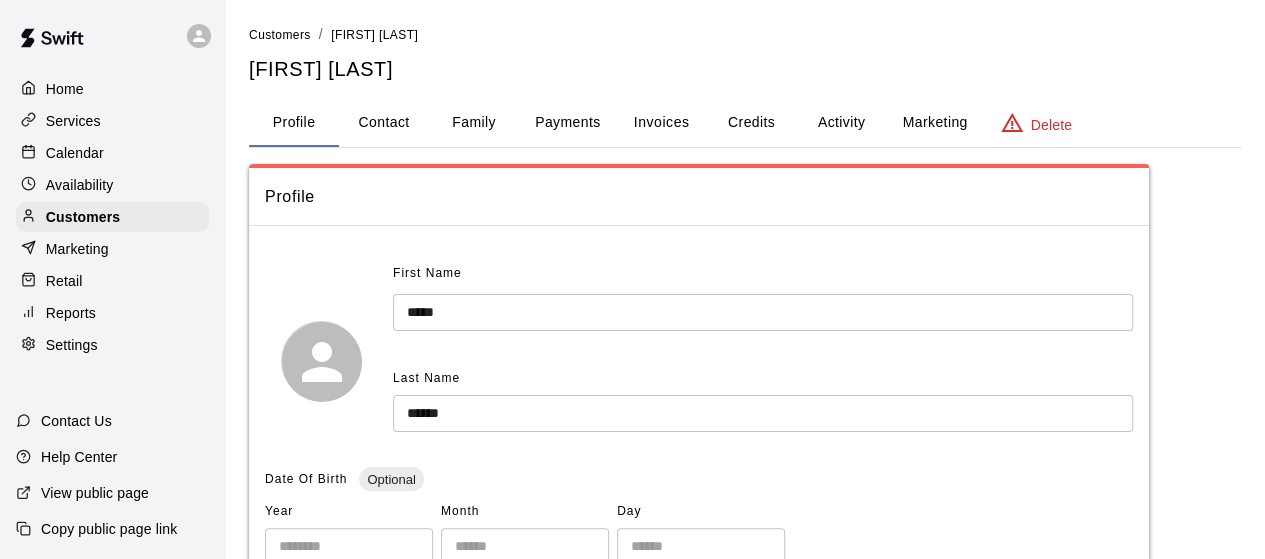 click on "Activity" at bounding box center (841, 123) 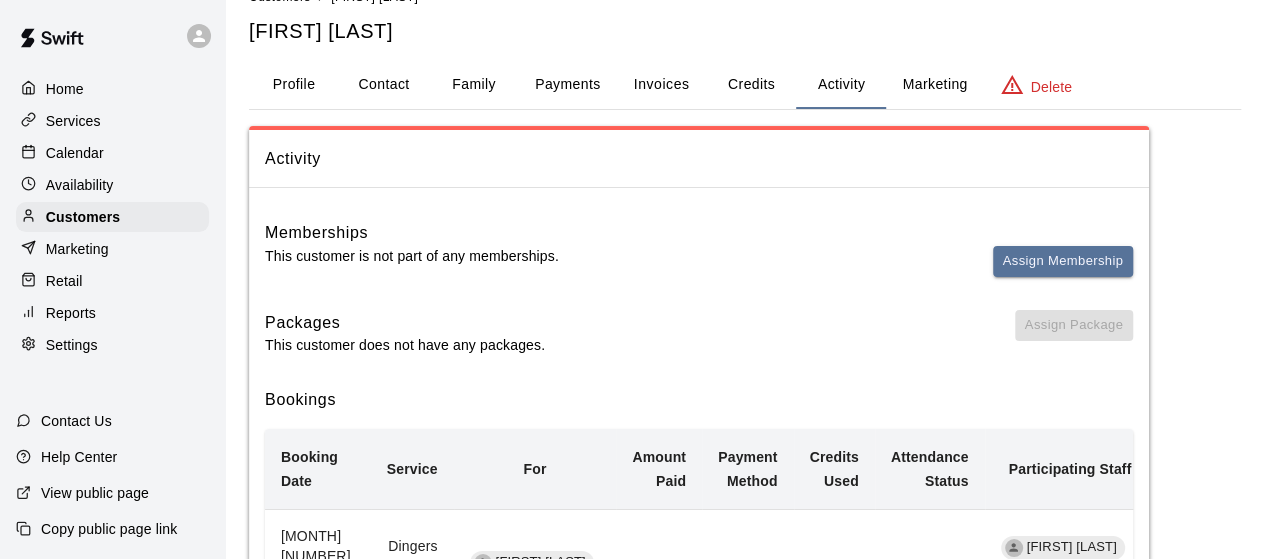 scroll, scrollTop: 0, scrollLeft: 0, axis: both 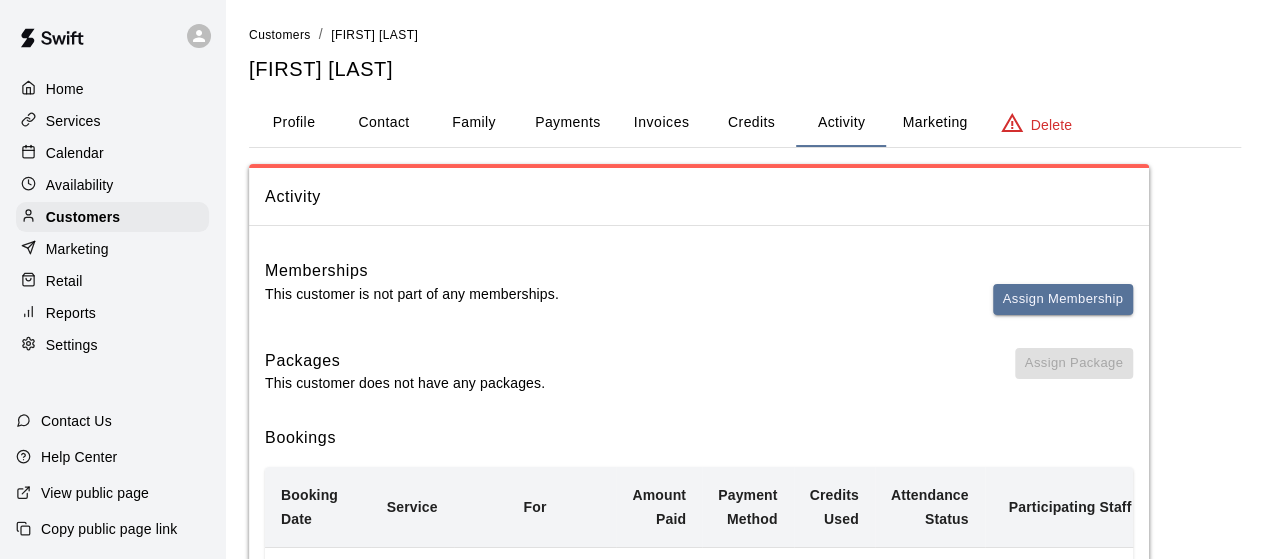 click on "Services" at bounding box center [73, 121] 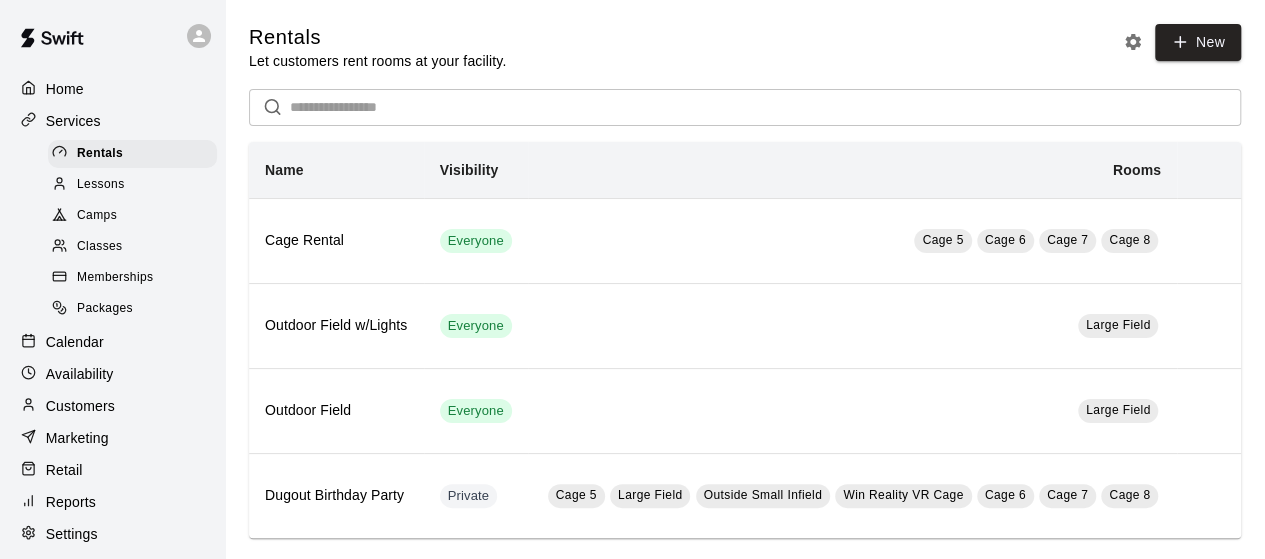click on "Camps" at bounding box center [97, 216] 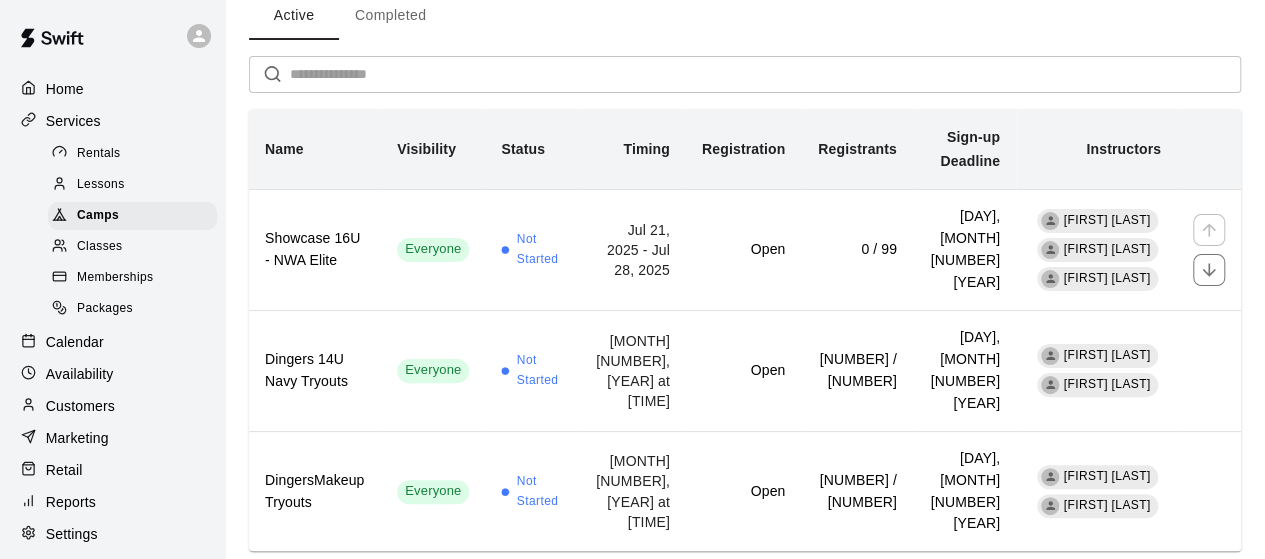 scroll, scrollTop: 98, scrollLeft: 0, axis: vertical 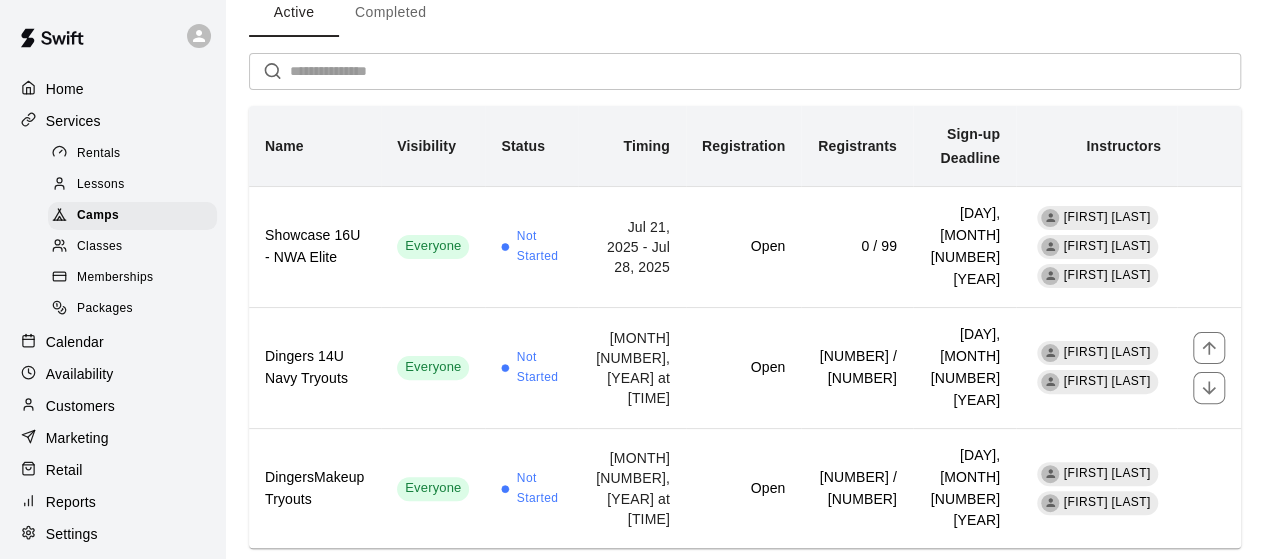 click on "Dingers 14U Navy Tryouts" at bounding box center (315, 367) 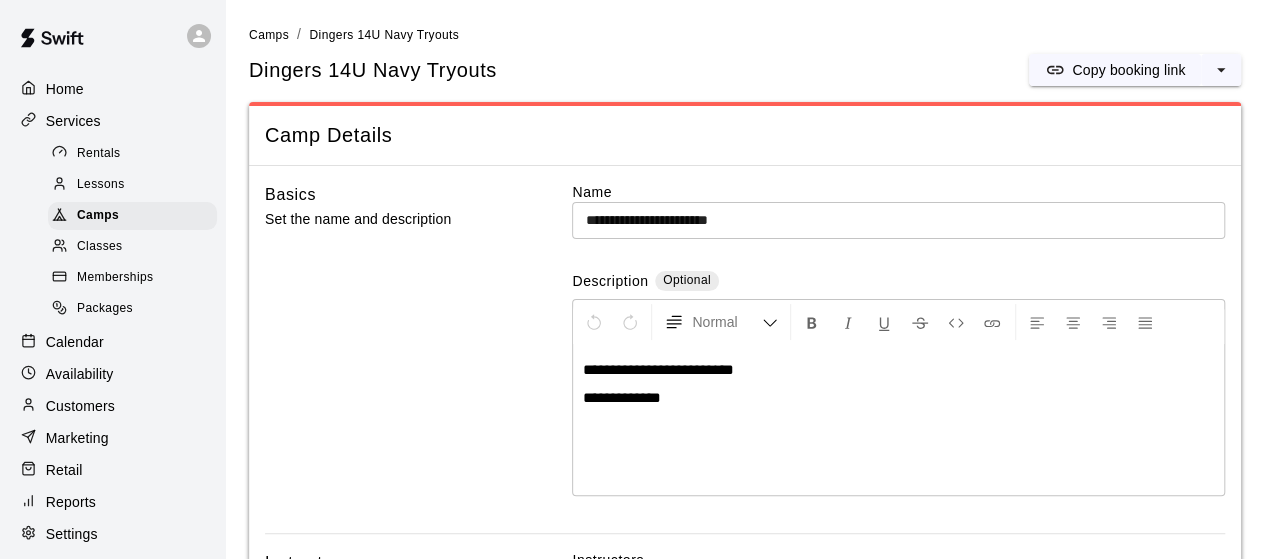 click on "Copy booking link" at bounding box center [1128, 70] 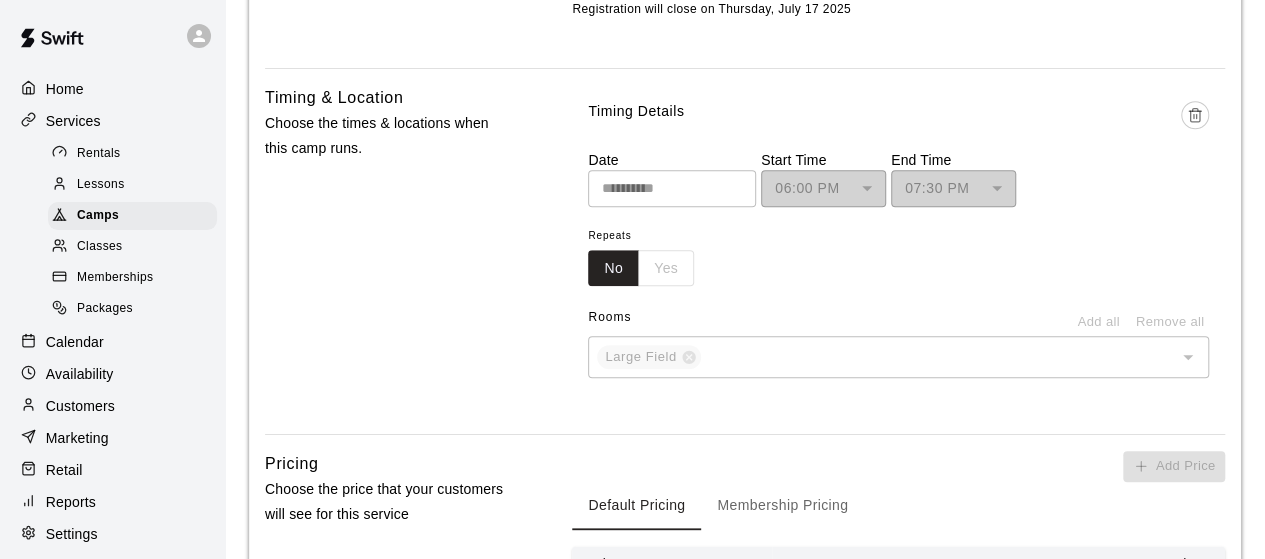 scroll, scrollTop: 932, scrollLeft: 0, axis: vertical 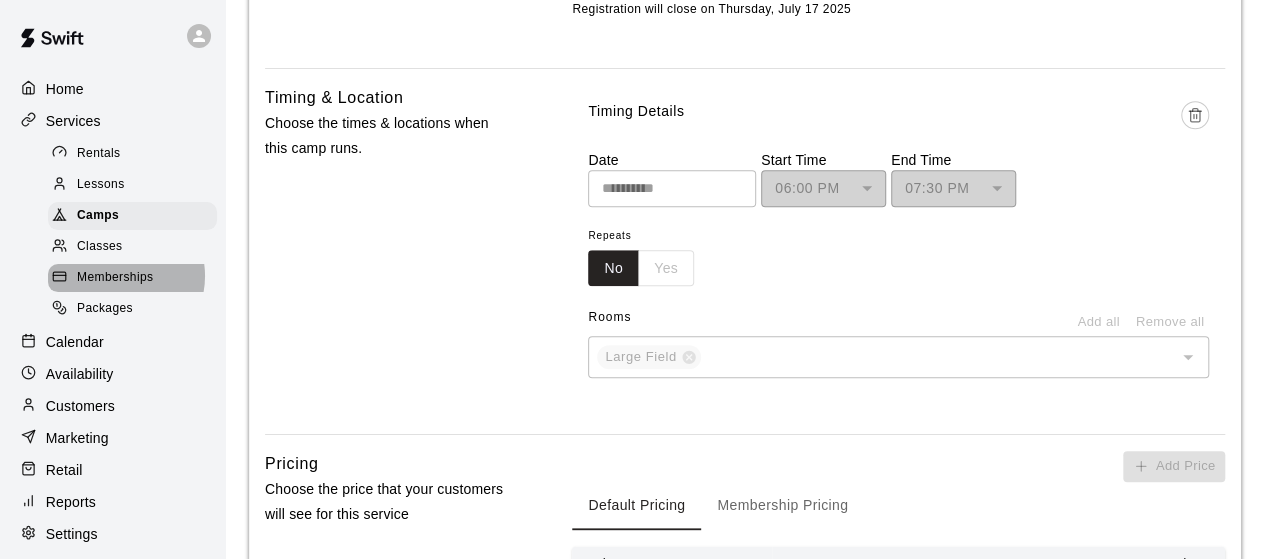 click on "Memberships" at bounding box center [115, 278] 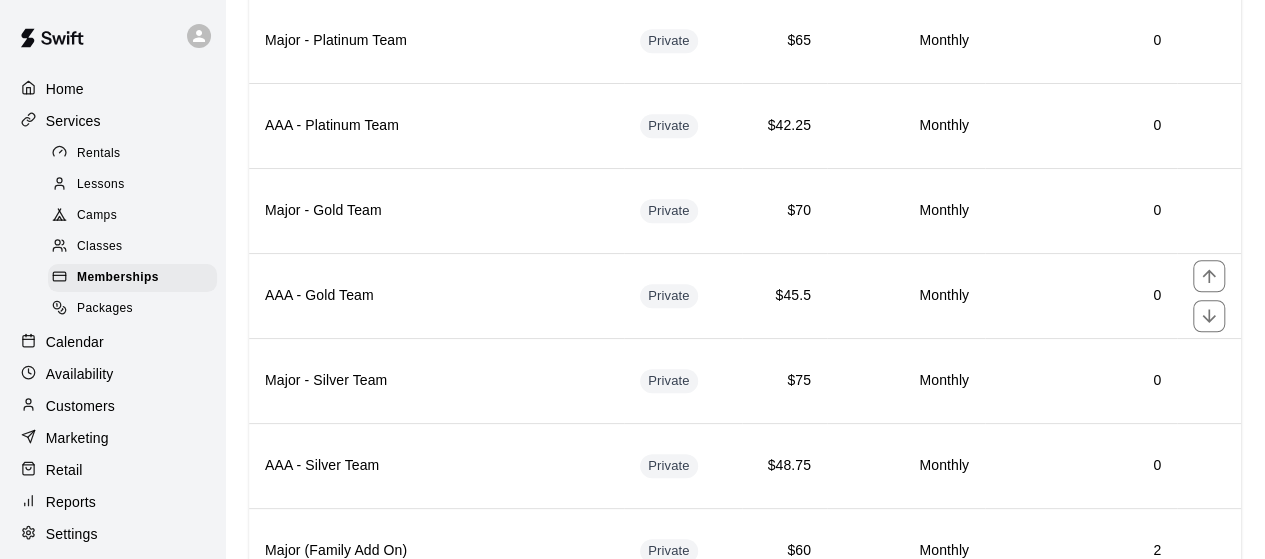drag, startPoint x: 428, startPoint y: 293, endPoint x: 426, endPoint y: 275, distance: 18.110771 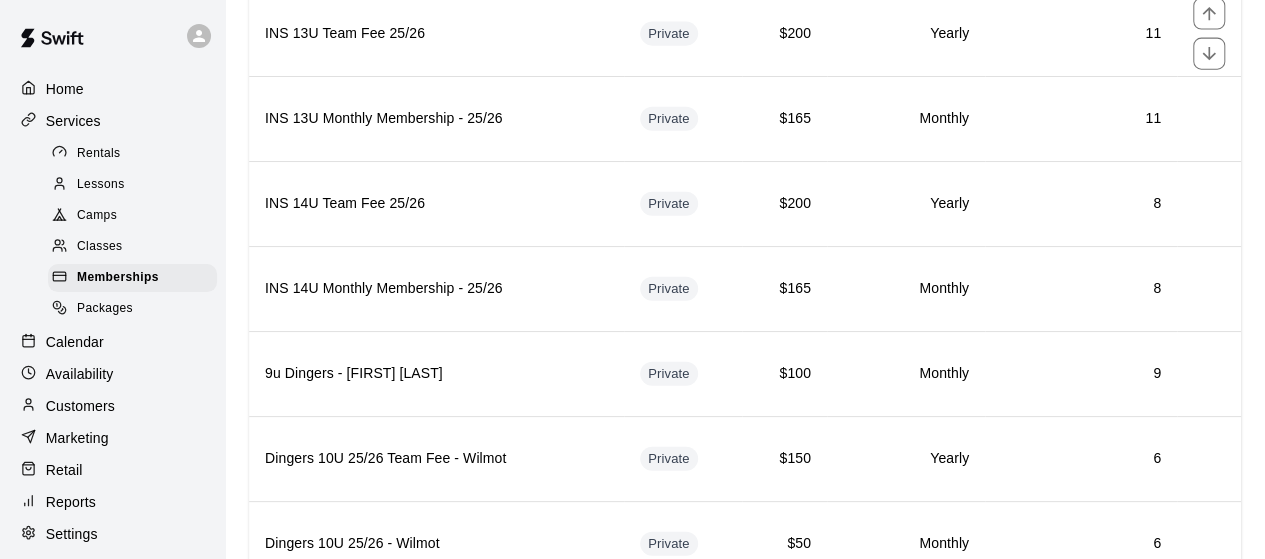 scroll, scrollTop: 2334, scrollLeft: 0, axis: vertical 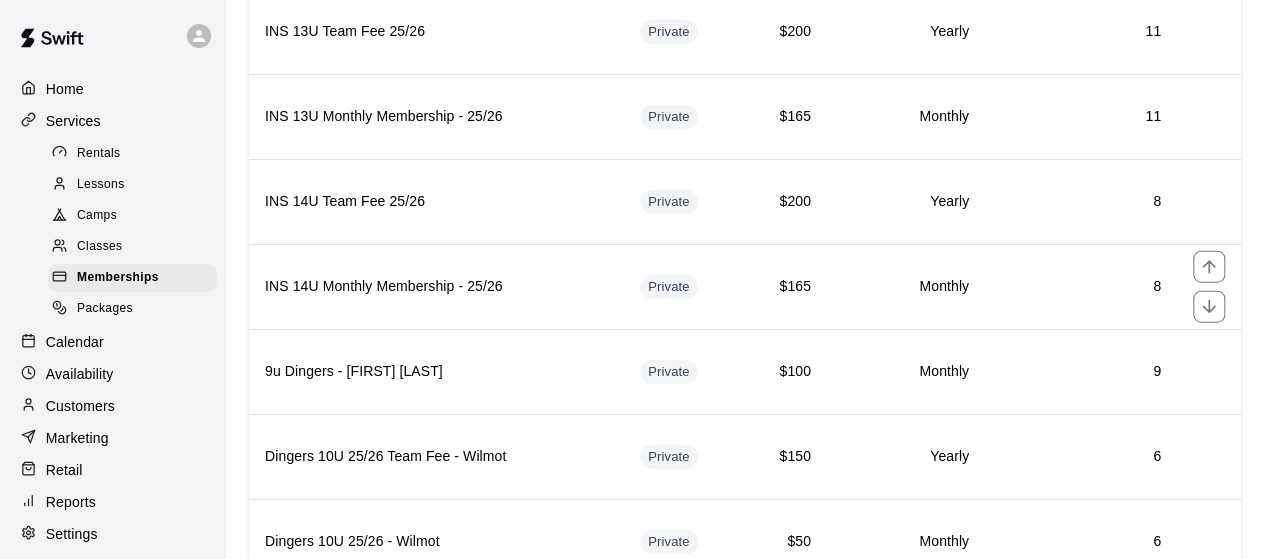 click on "Monthly" at bounding box center [906, 286] 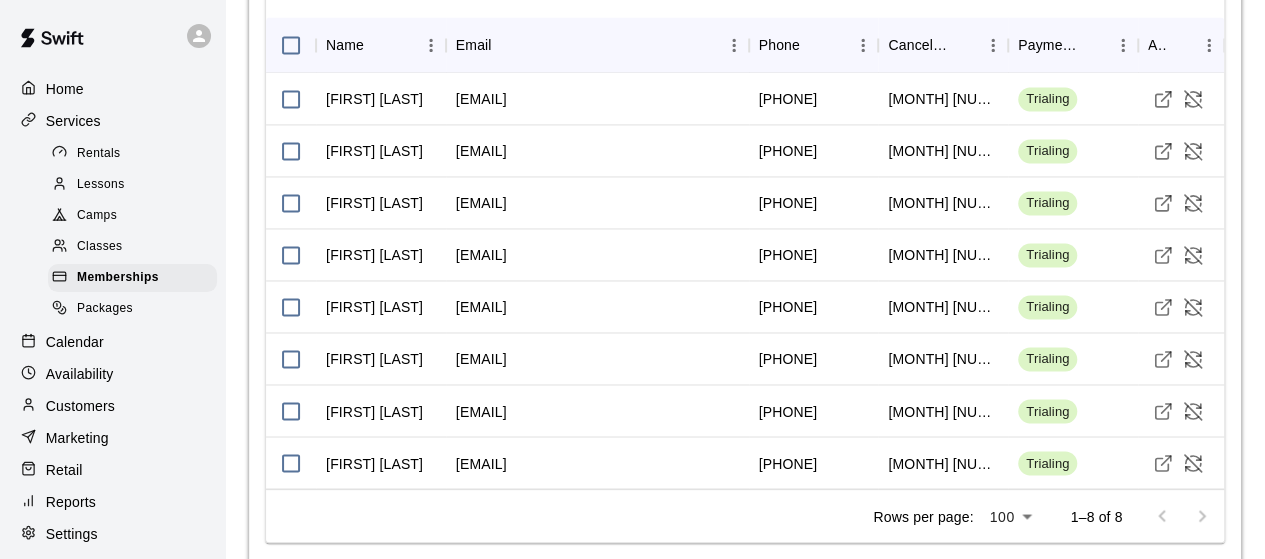 scroll, scrollTop: 1540, scrollLeft: 0, axis: vertical 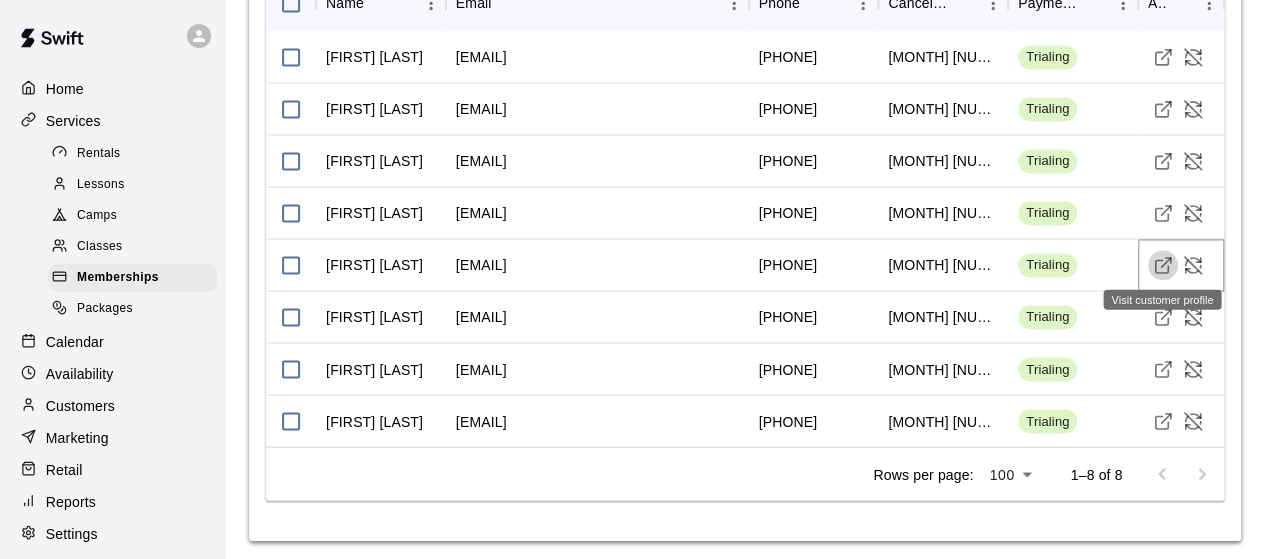 click 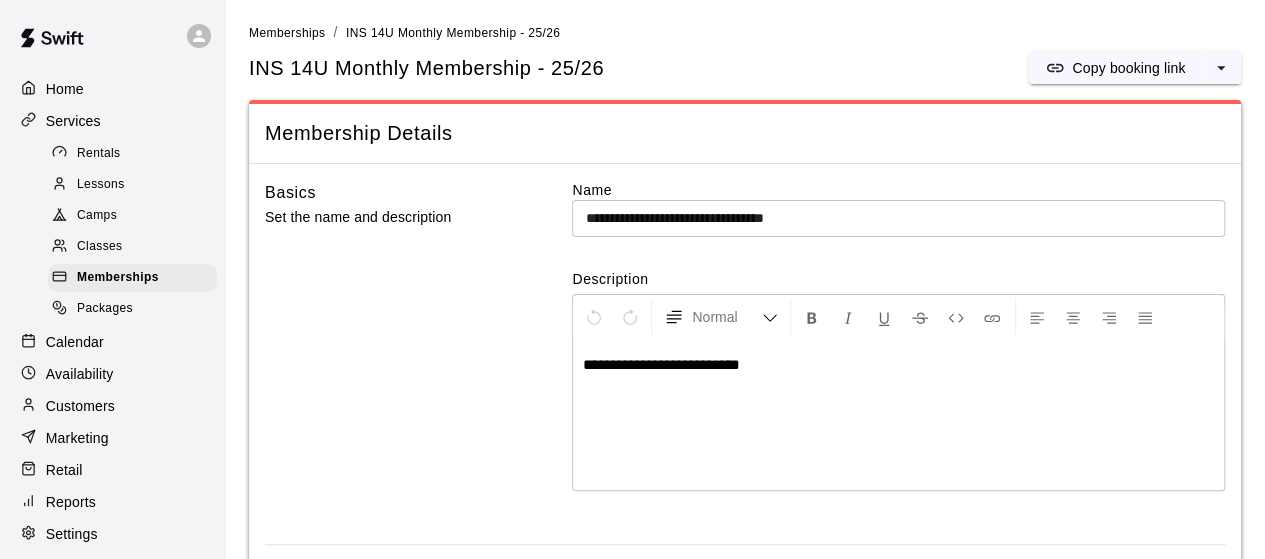 scroll, scrollTop: 0, scrollLeft: 0, axis: both 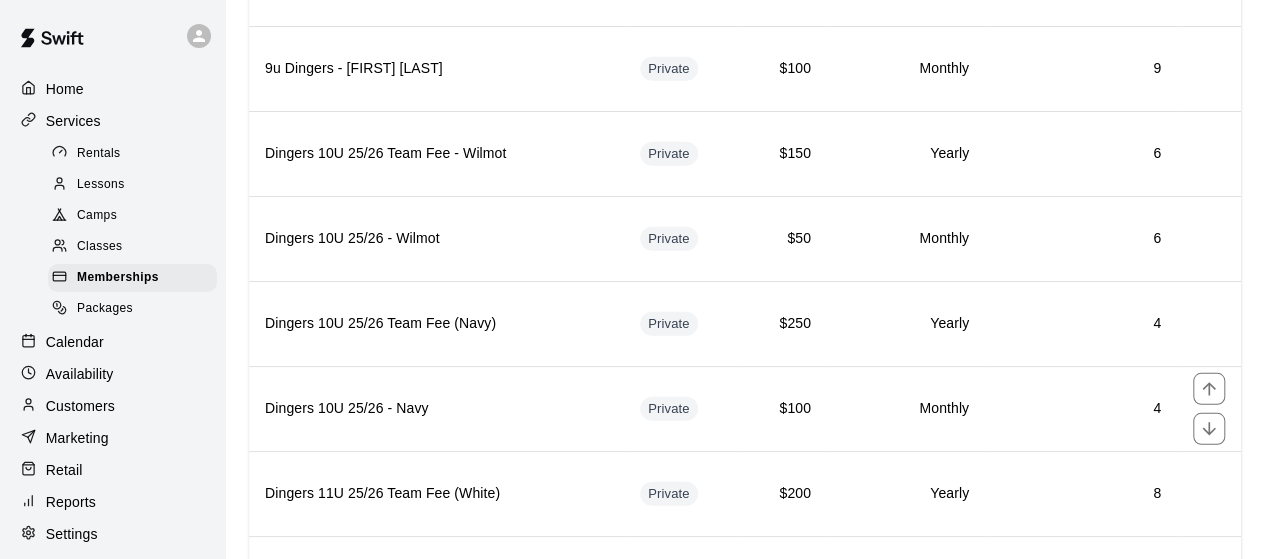 click on "Dingers 10U 25/26 - Navy" at bounding box center (436, 409) 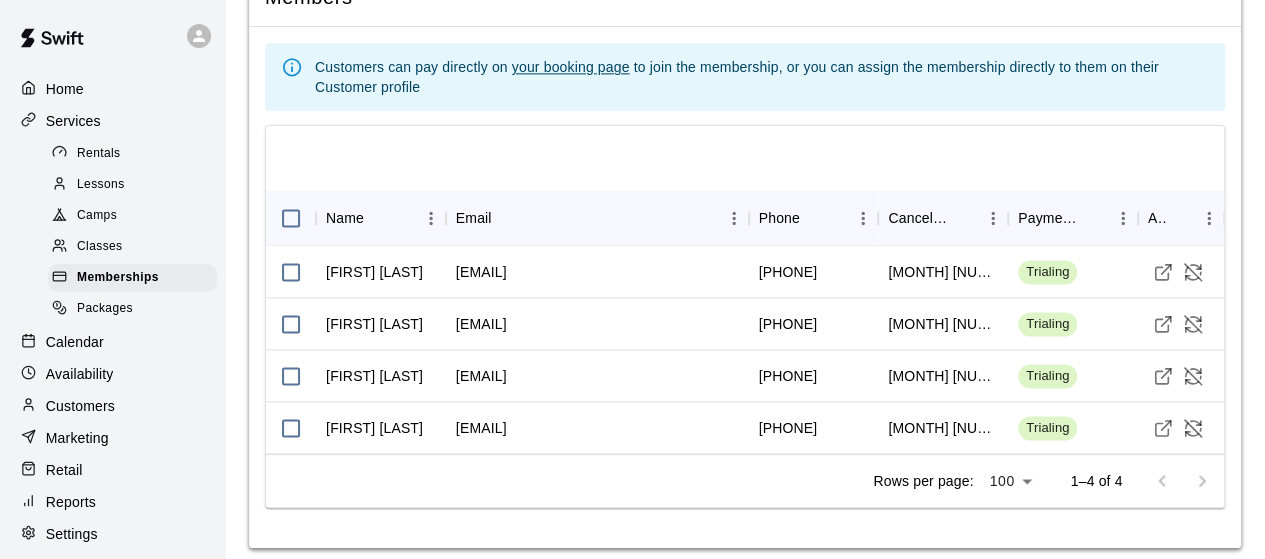 scroll, scrollTop: 1332, scrollLeft: 0, axis: vertical 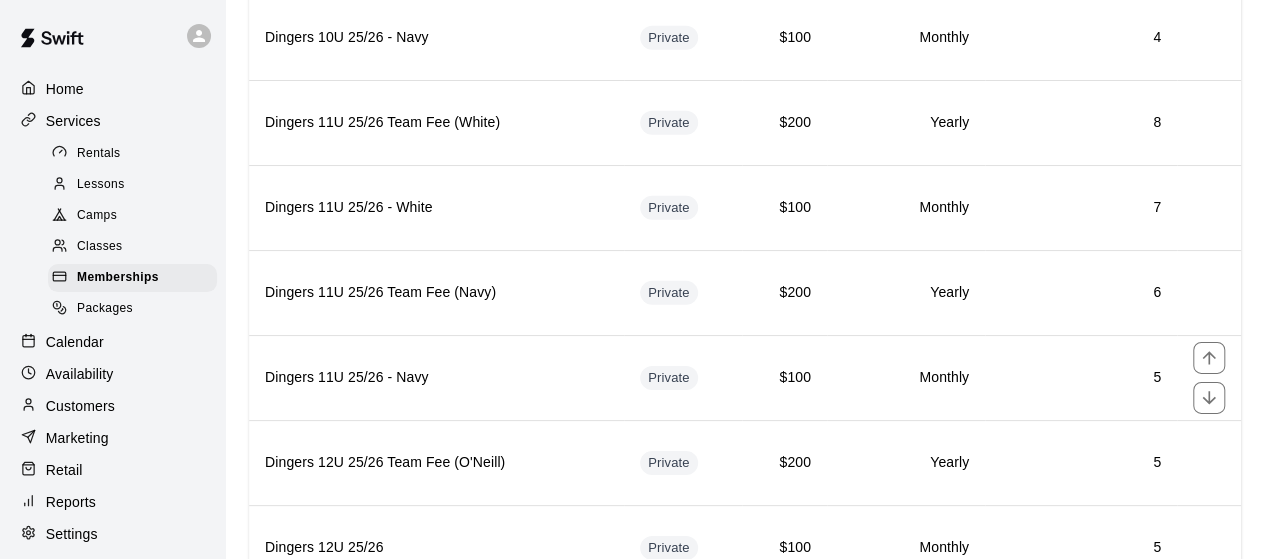 click on "Dingers 11U 25/26 - Navy" at bounding box center (436, 377) 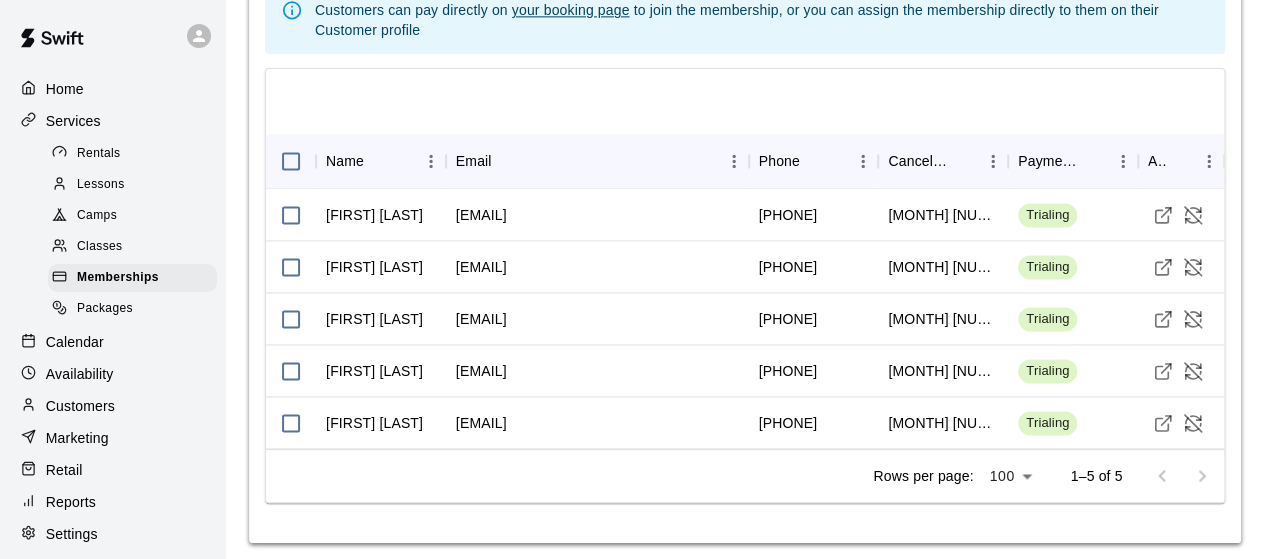 scroll, scrollTop: 1384, scrollLeft: 0, axis: vertical 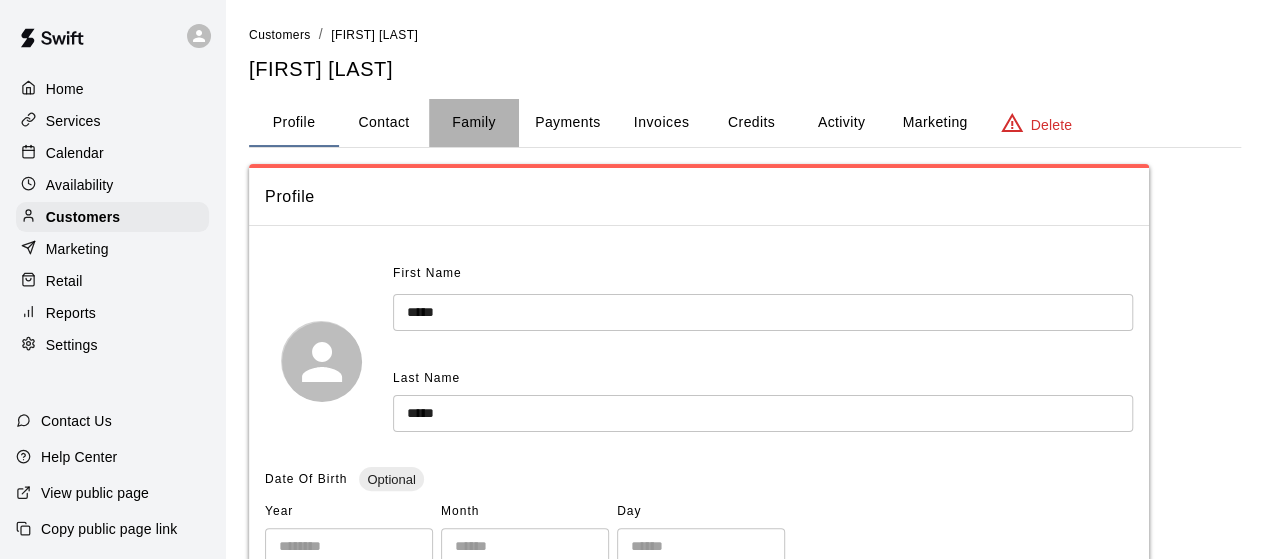 click on "Family" at bounding box center (474, 123) 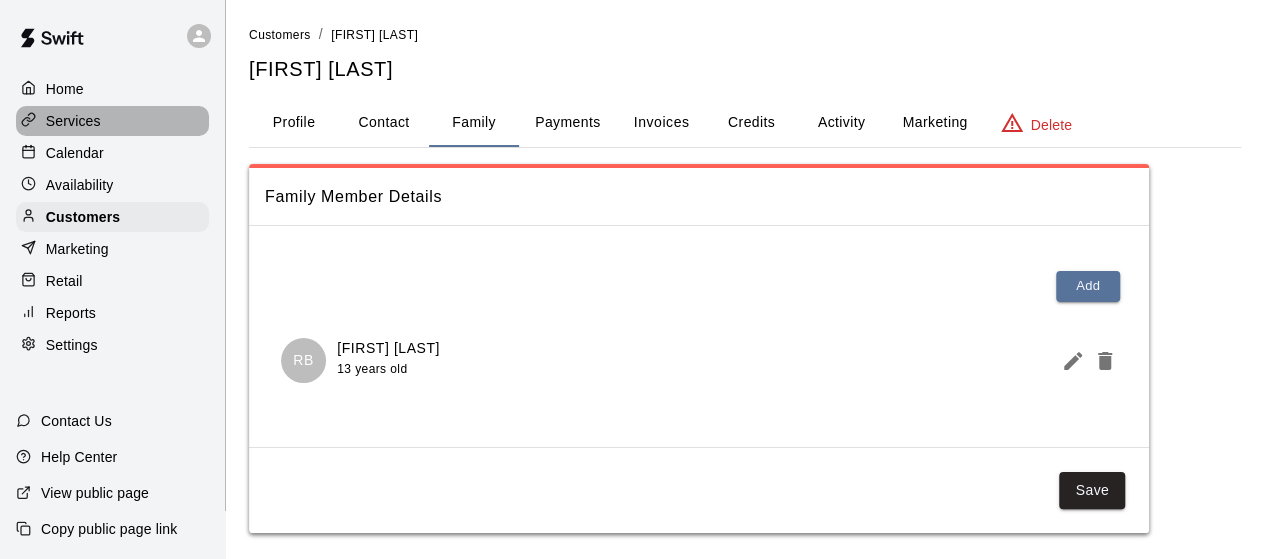 click on "Services" at bounding box center (73, 121) 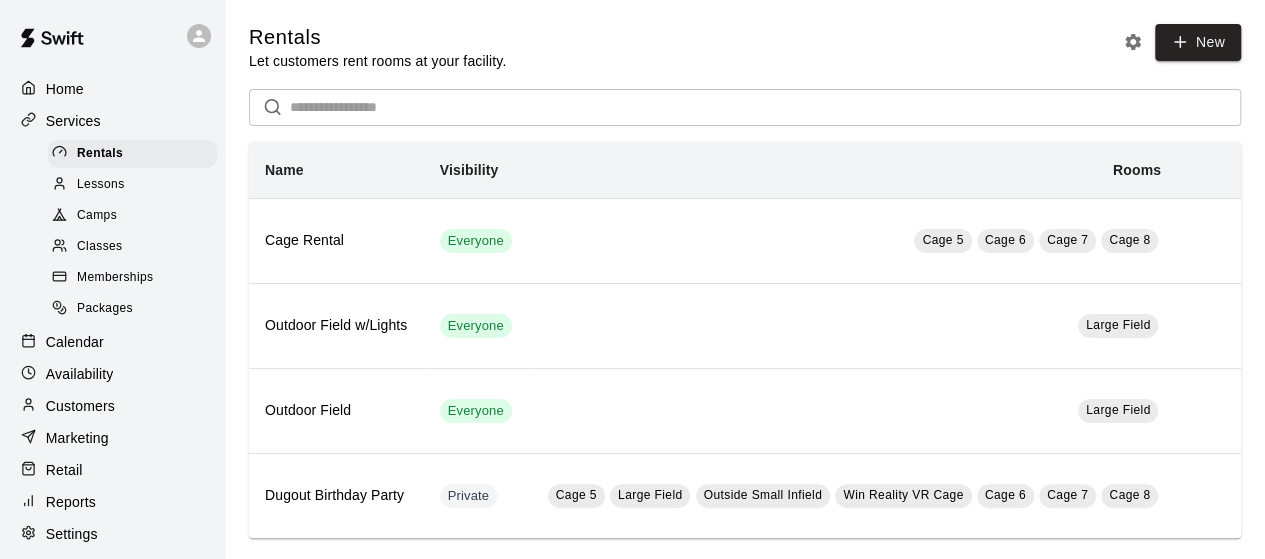 click on "Memberships" at bounding box center [115, 278] 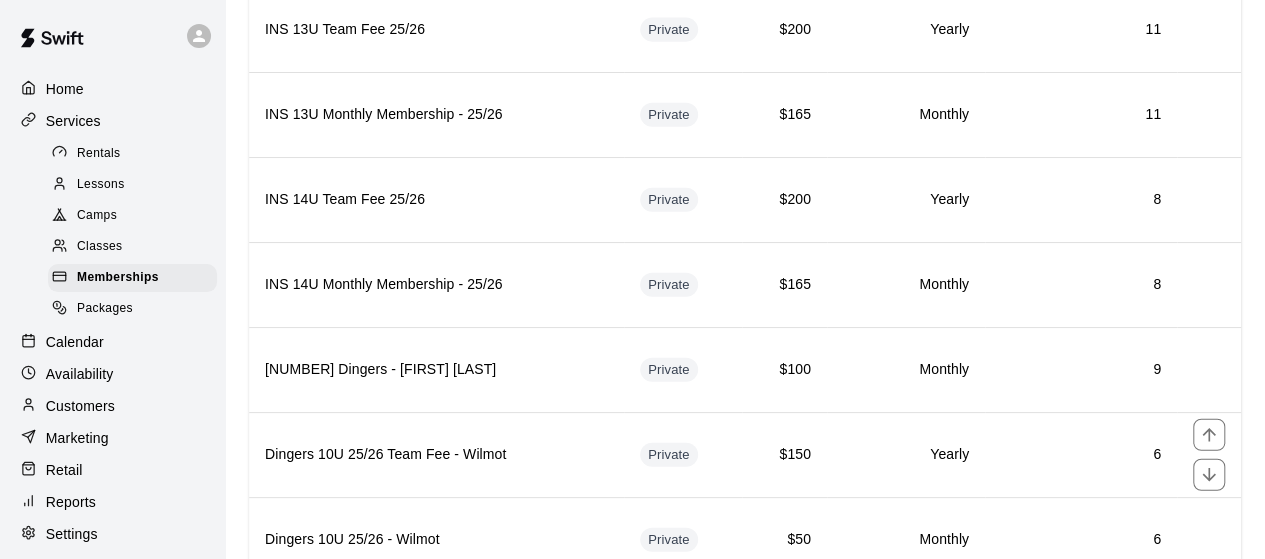 scroll, scrollTop: 2390, scrollLeft: 0, axis: vertical 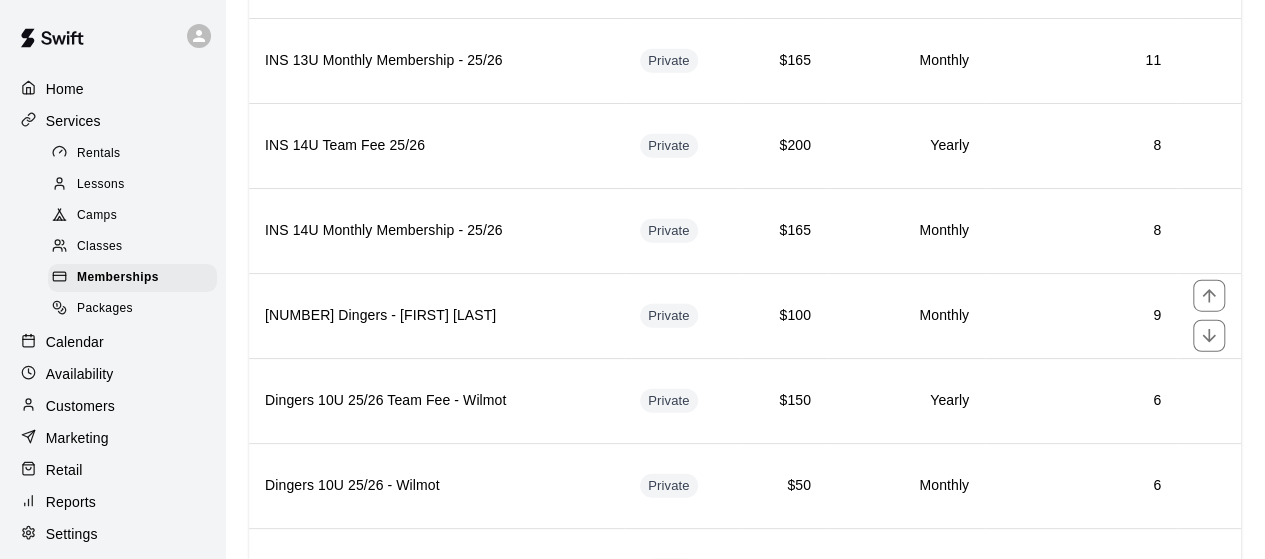 click on "9u Dingers - Taylor Moore" at bounding box center [436, 316] 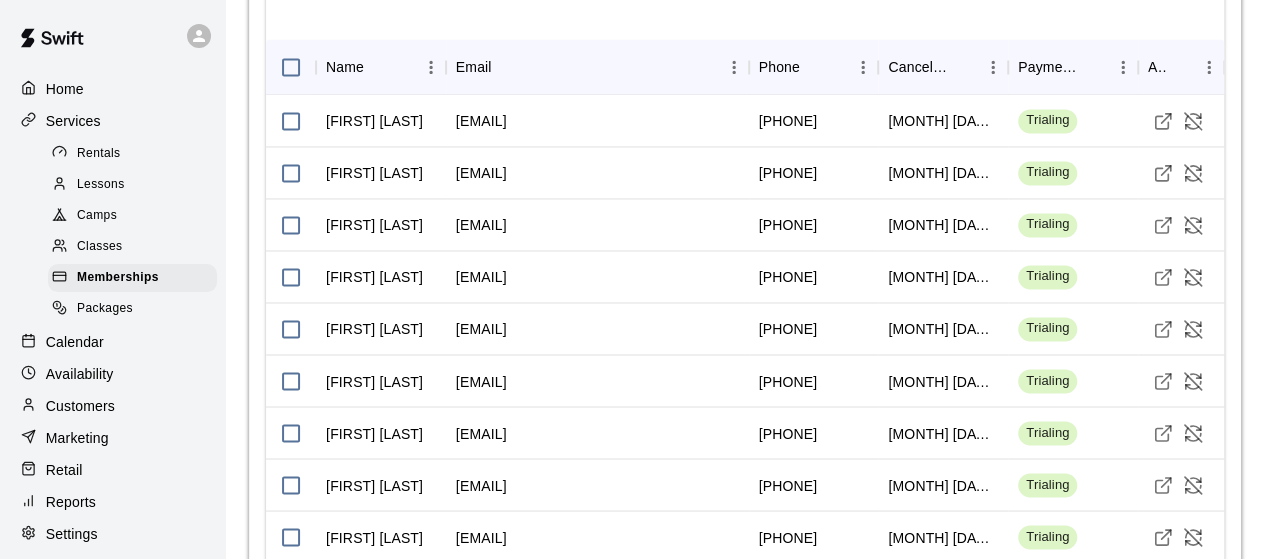 scroll, scrollTop: 1535, scrollLeft: 0, axis: vertical 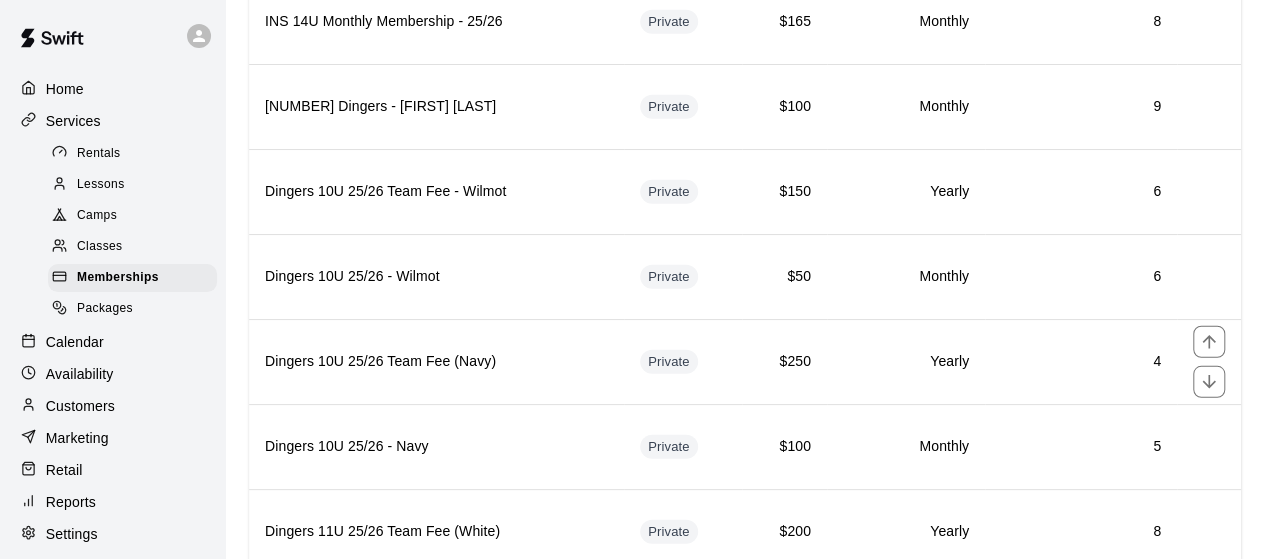 click on "Dingers 10U 25/26 Team Fee (Navy)" at bounding box center (436, 362) 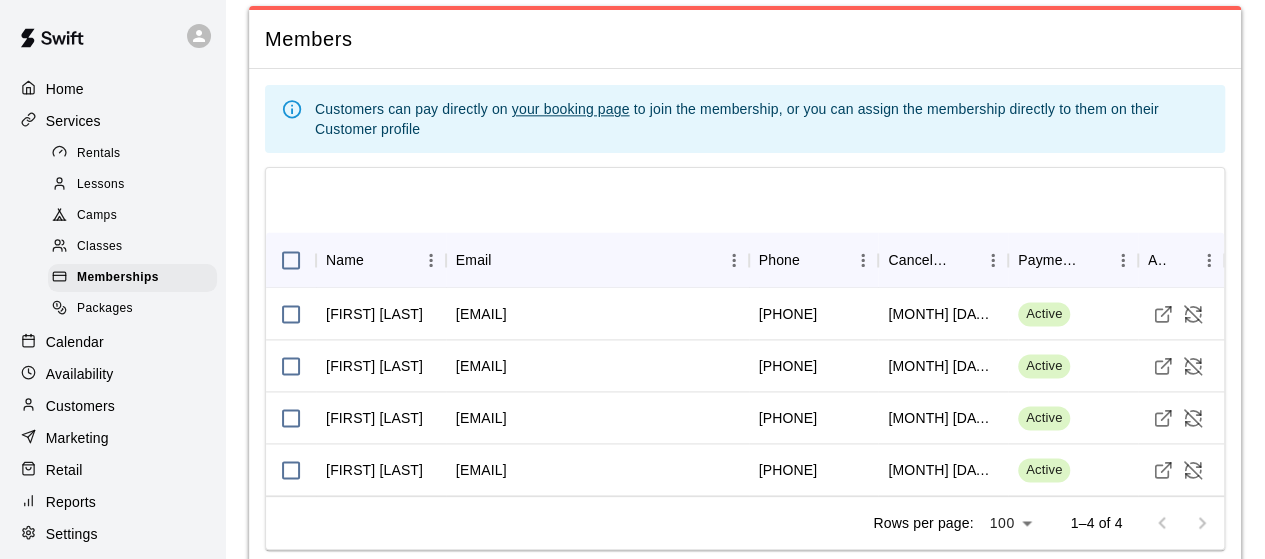scroll, scrollTop: 1199, scrollLeft: 0, axis: vertical 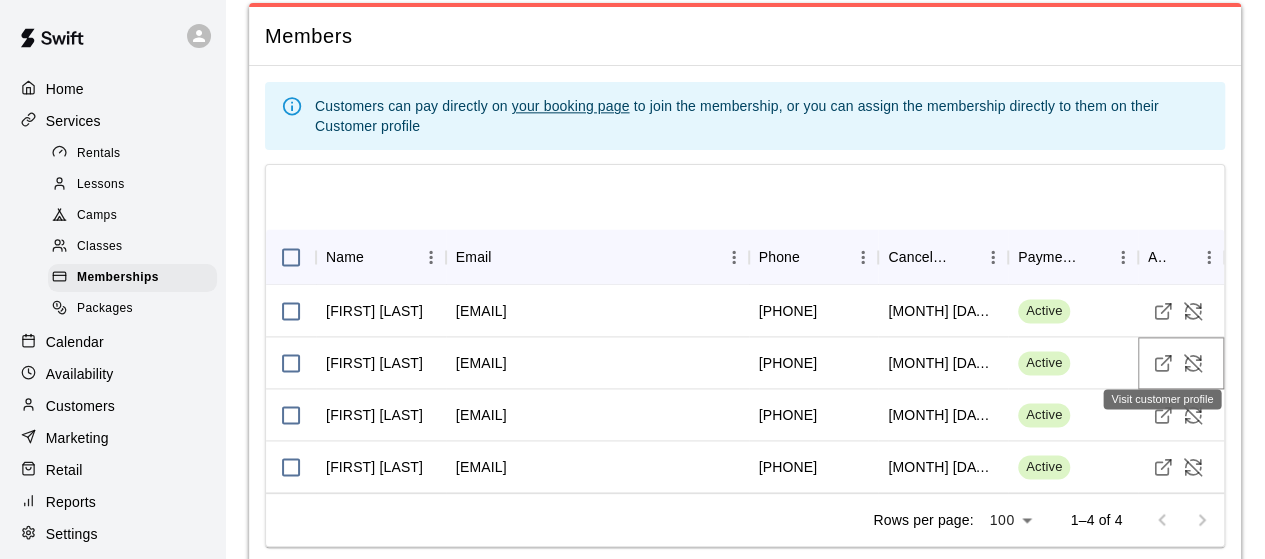 click 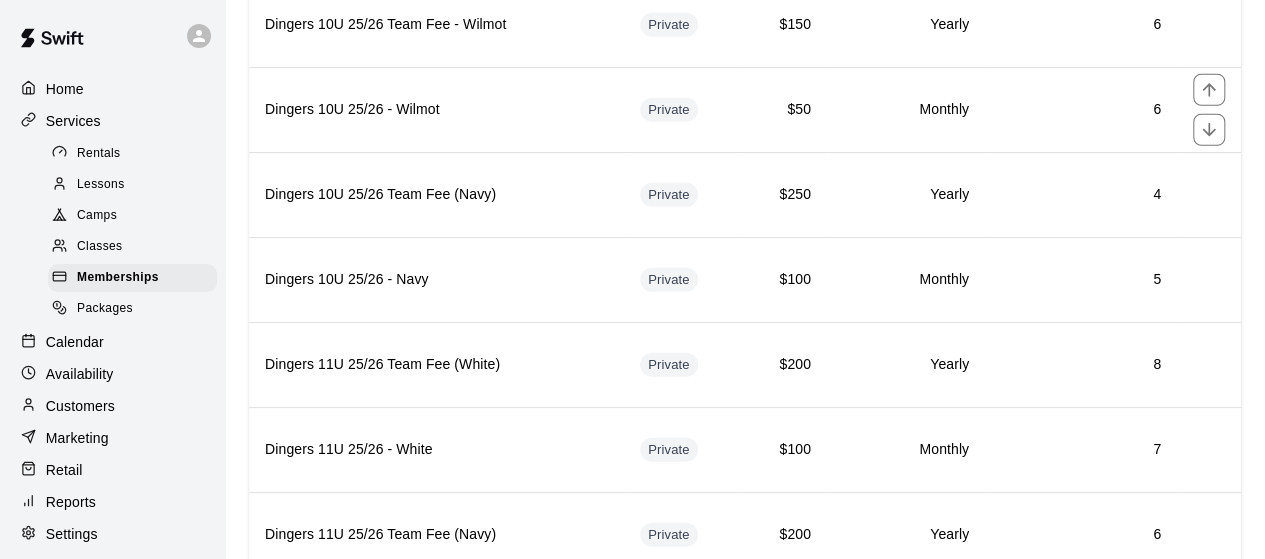 scroll, scrollTop: 2780, scrollLeft: 0, axis: vertical 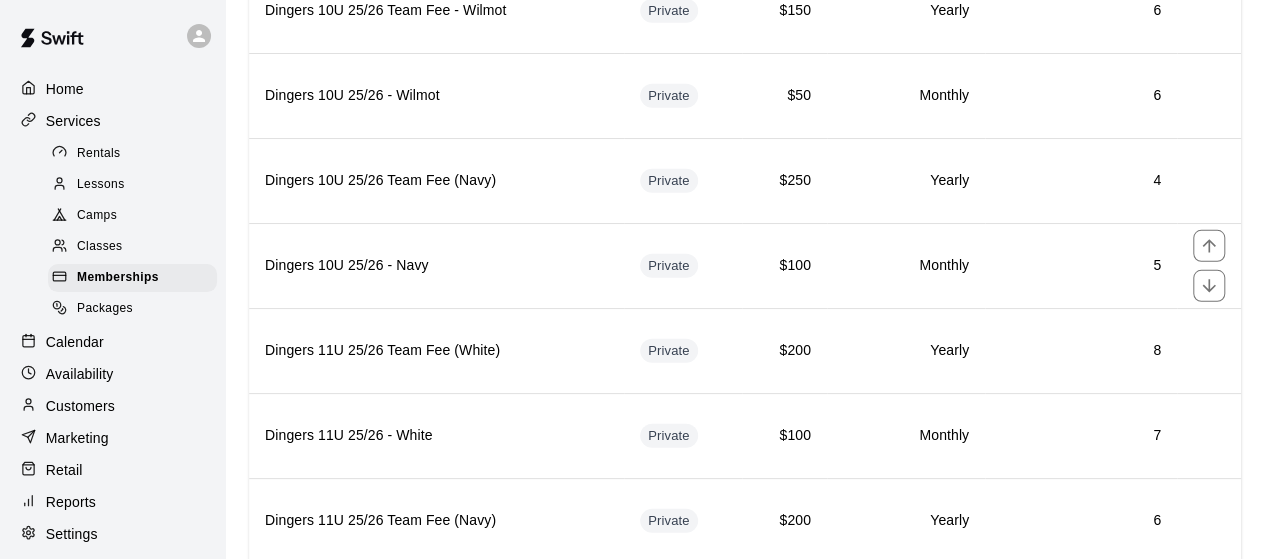 click on "Dingers 10U 25/26 - Navy" at bounding box center [436, 265] 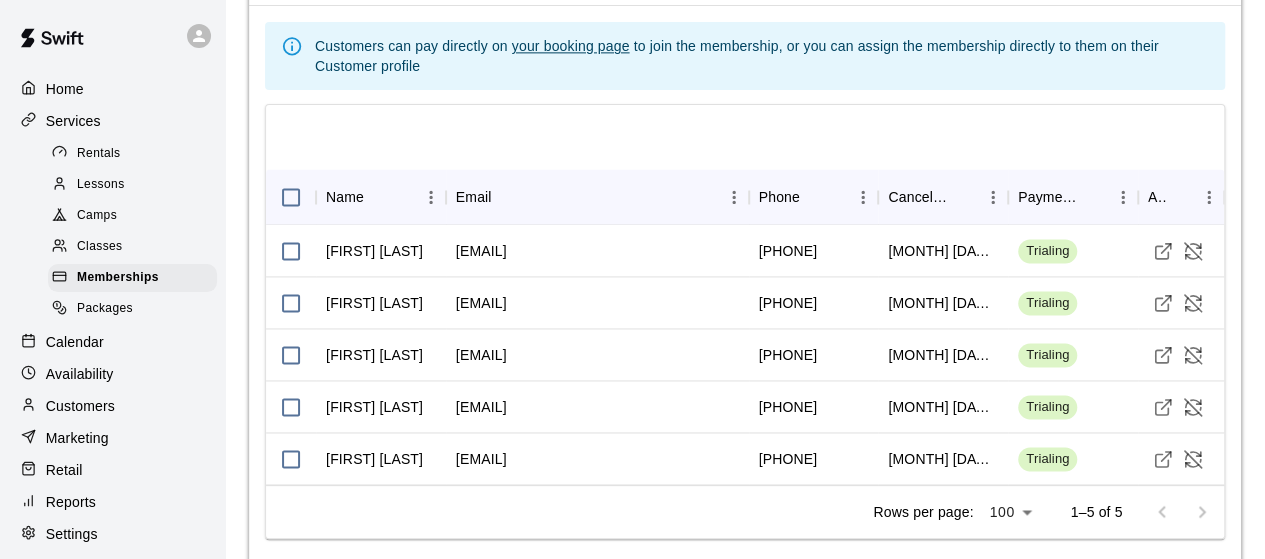 scroll, scrollTop: 1384, scrollLeft: 0, axis: vertical 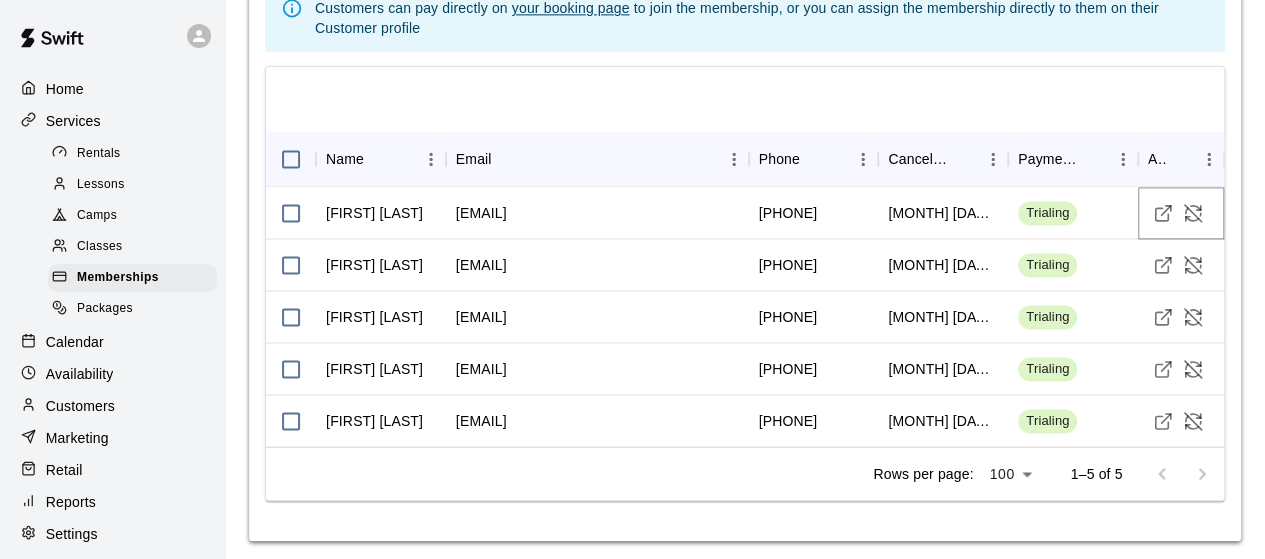 click 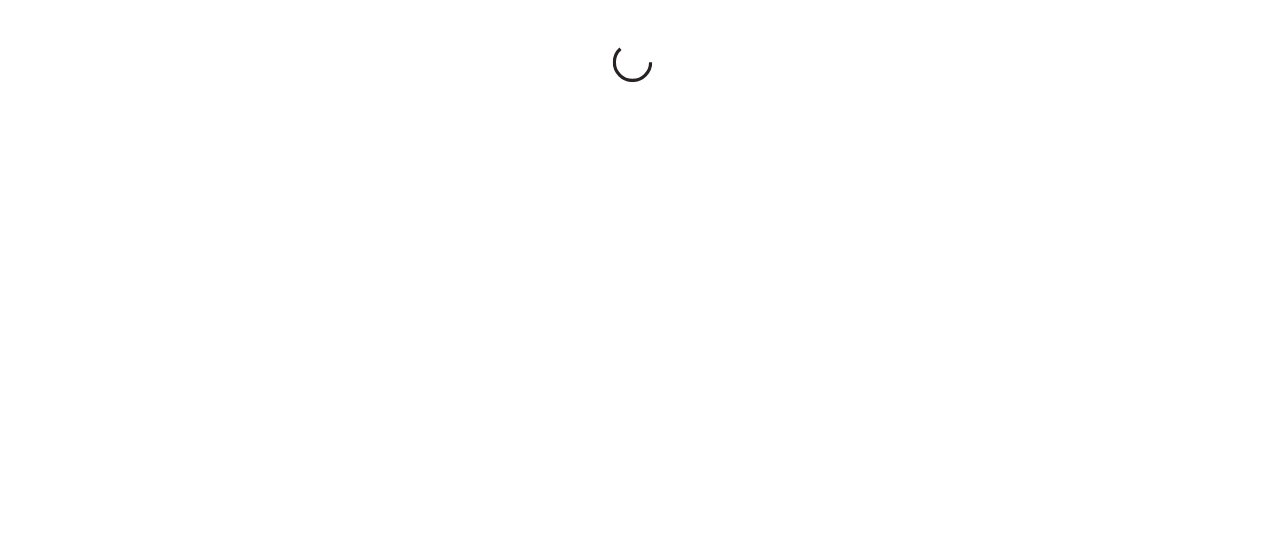 scroll, scrollTop: 0, scrollLeft: 0, axis: both 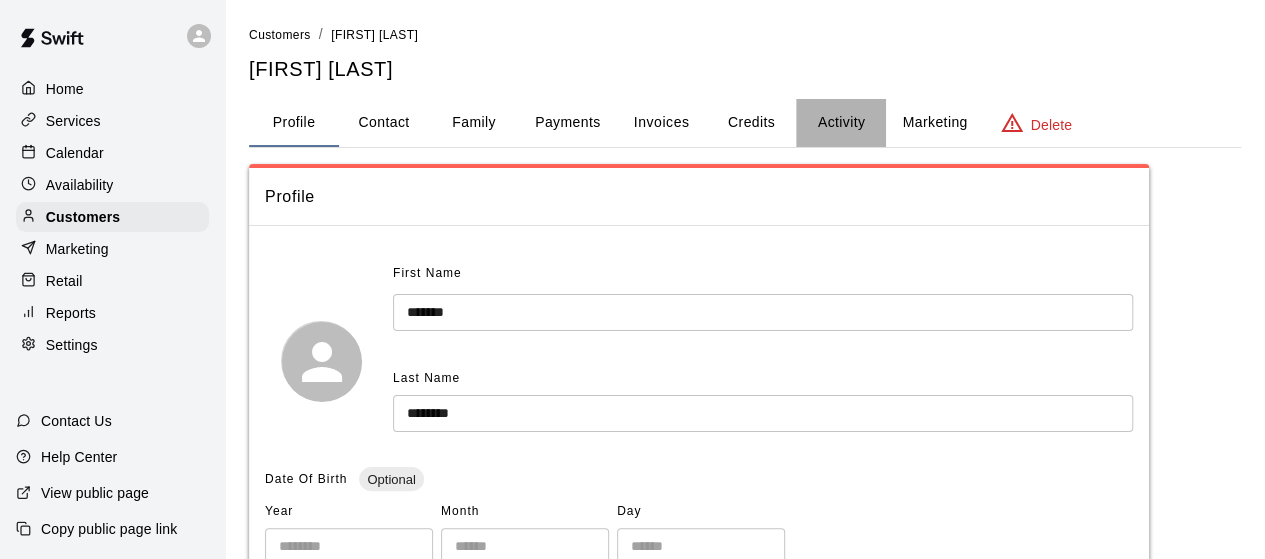 click on "Activity" at bounding box center [841, 123] 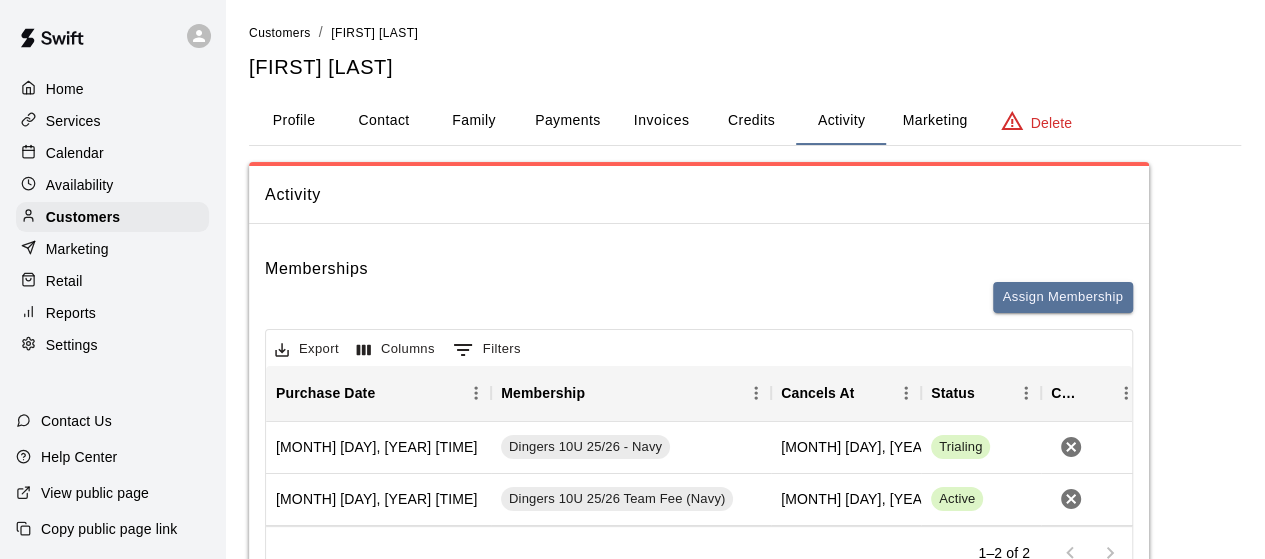 scroll, scrollTop: 0, scrollLeft: 0, axis: both 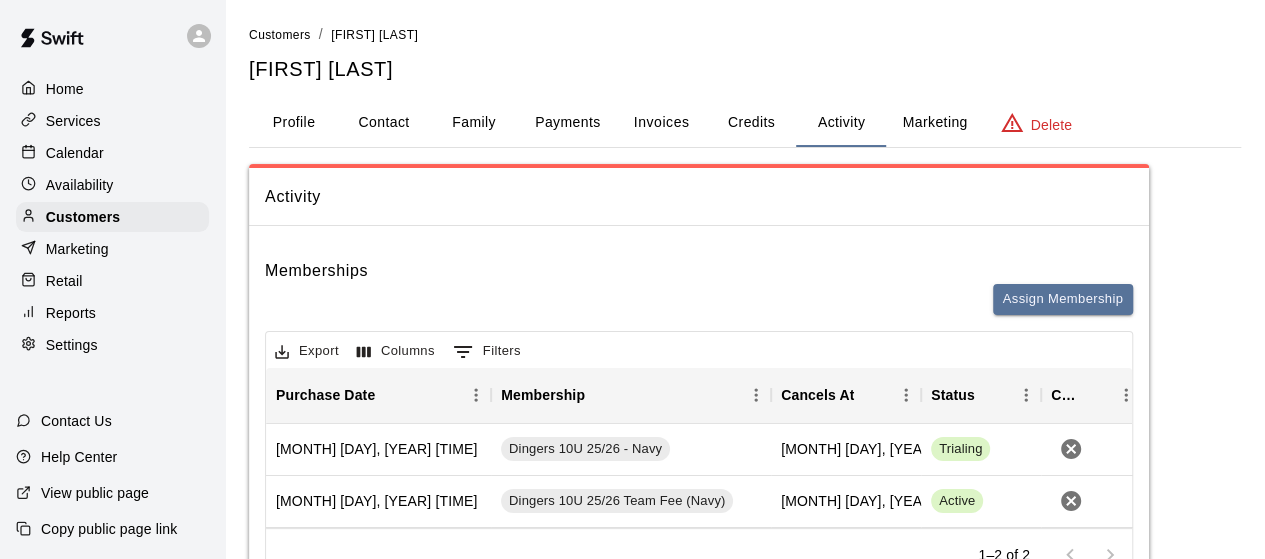 click on "Payments" at bounding box center (567, 123) 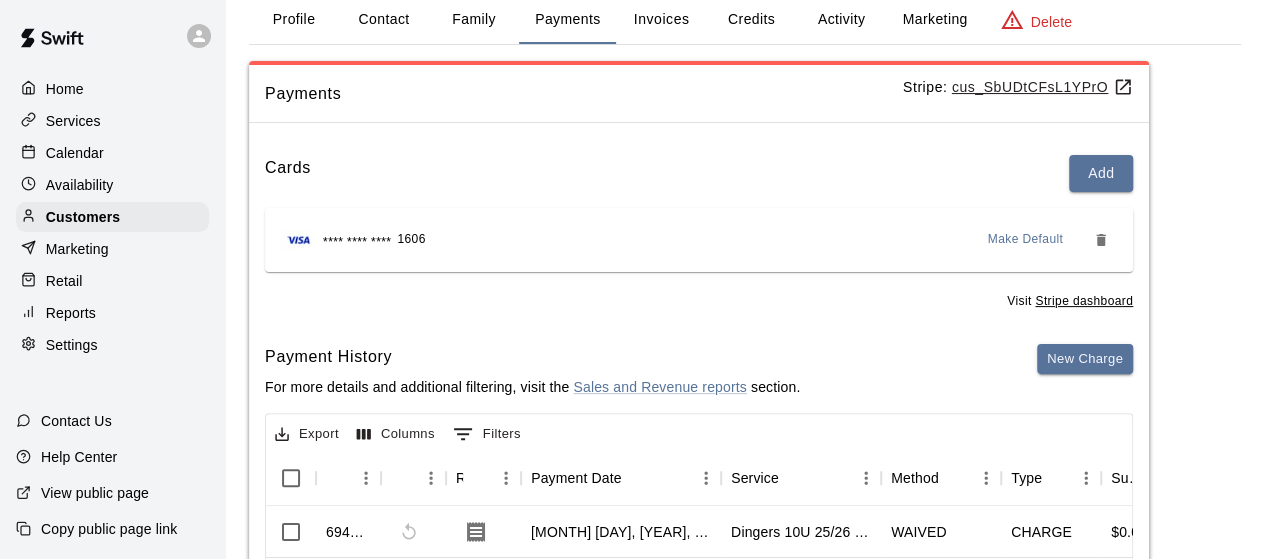 scroll, scrollTop: 102, scrollLeft: 0, axis: vertical 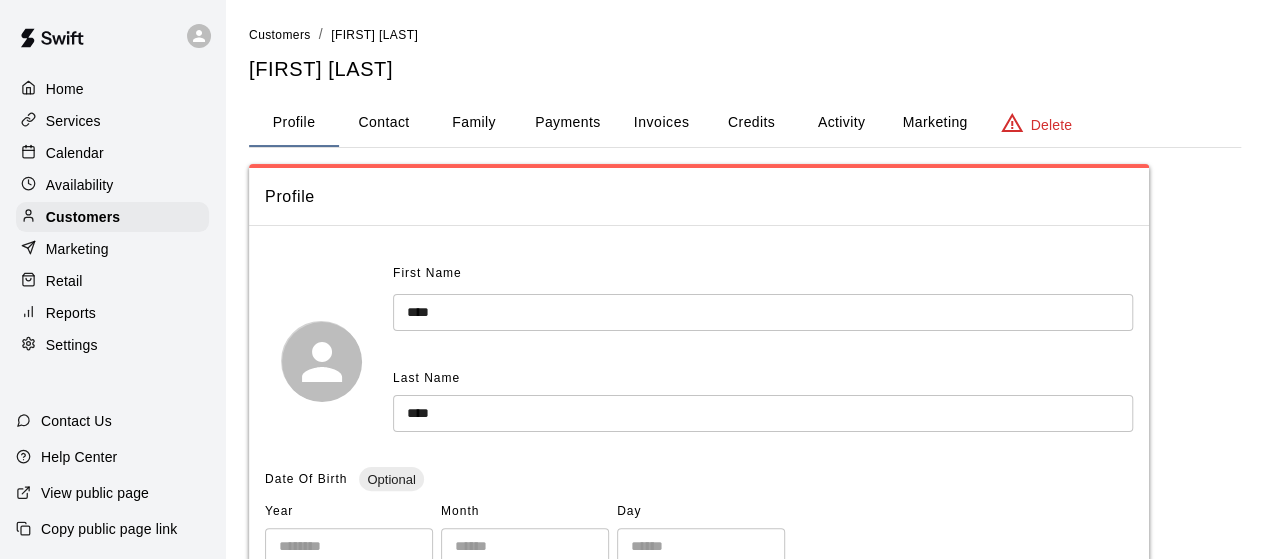 click on "Activity" at bounding box center [841, 123] 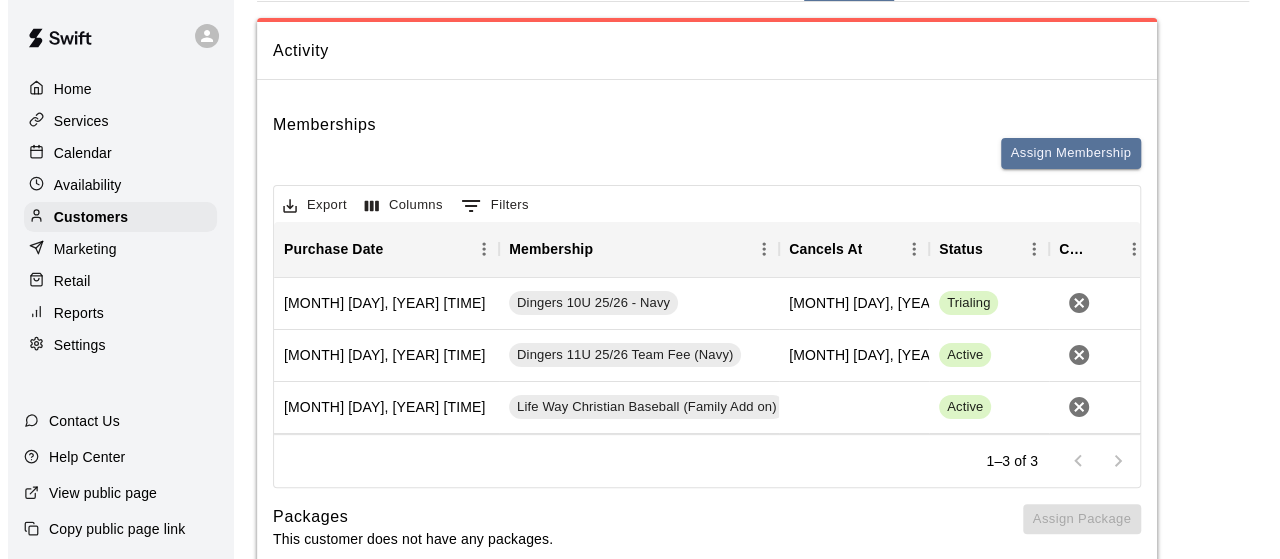 scroll, scrollTop: 160, scrollLeft: 0, axis: vertical 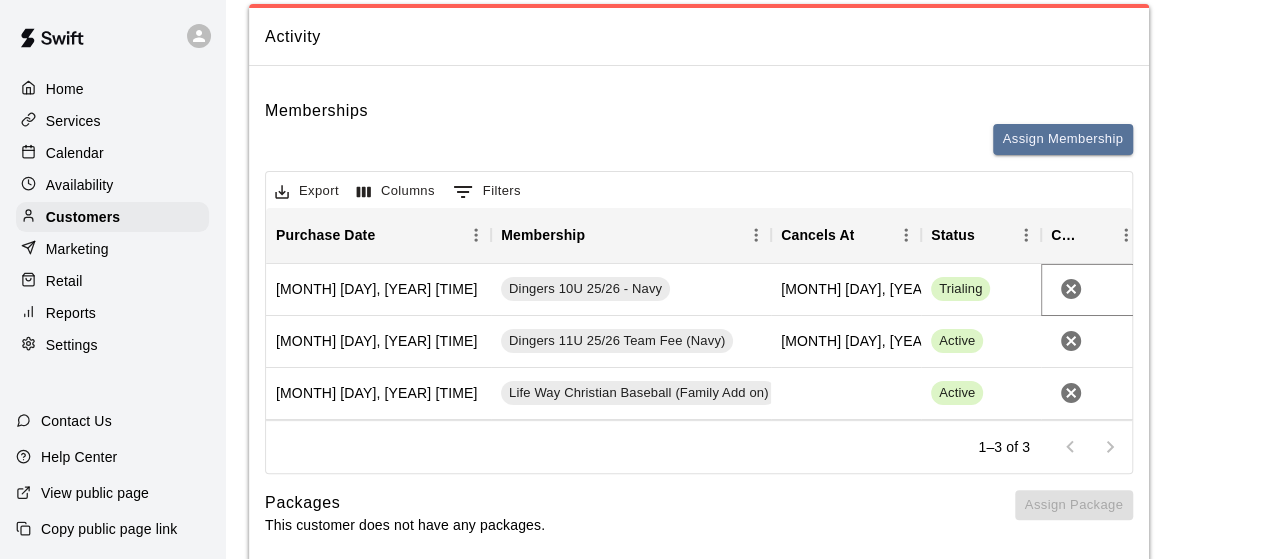 click 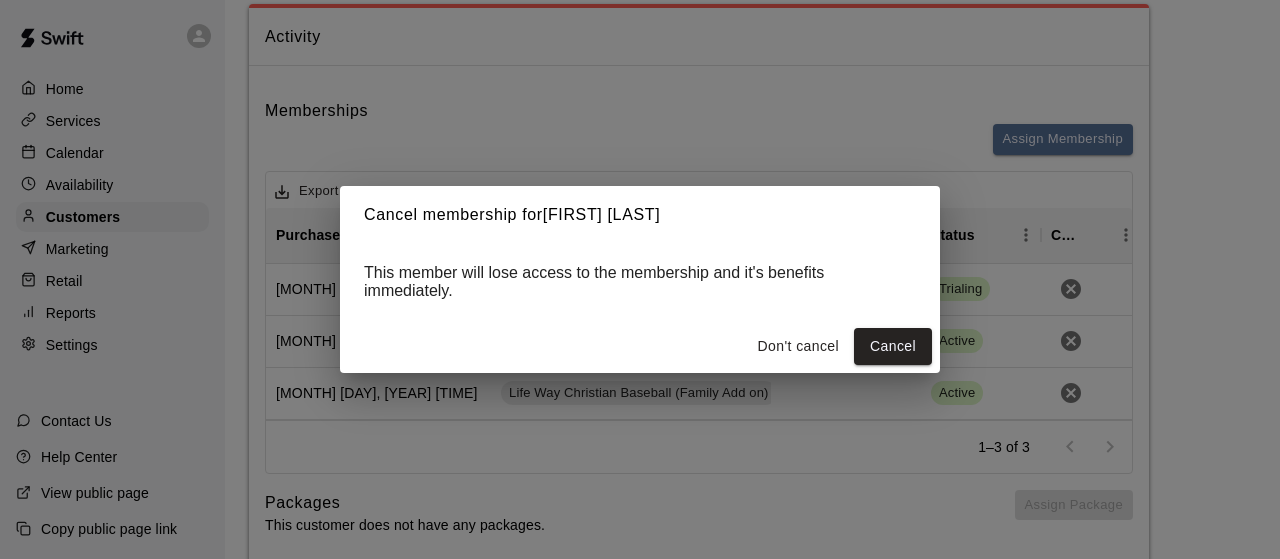 click on "Cancel" at bounding box center [893, 346] 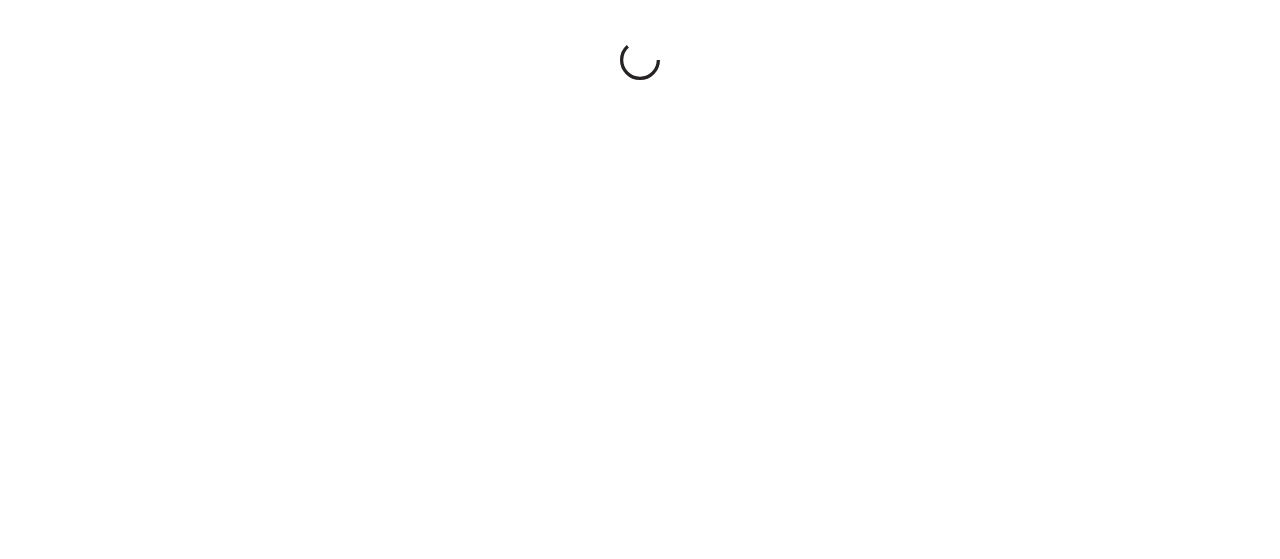 scroll, scrollTop: 0, scrollLeft: 0, axis: both 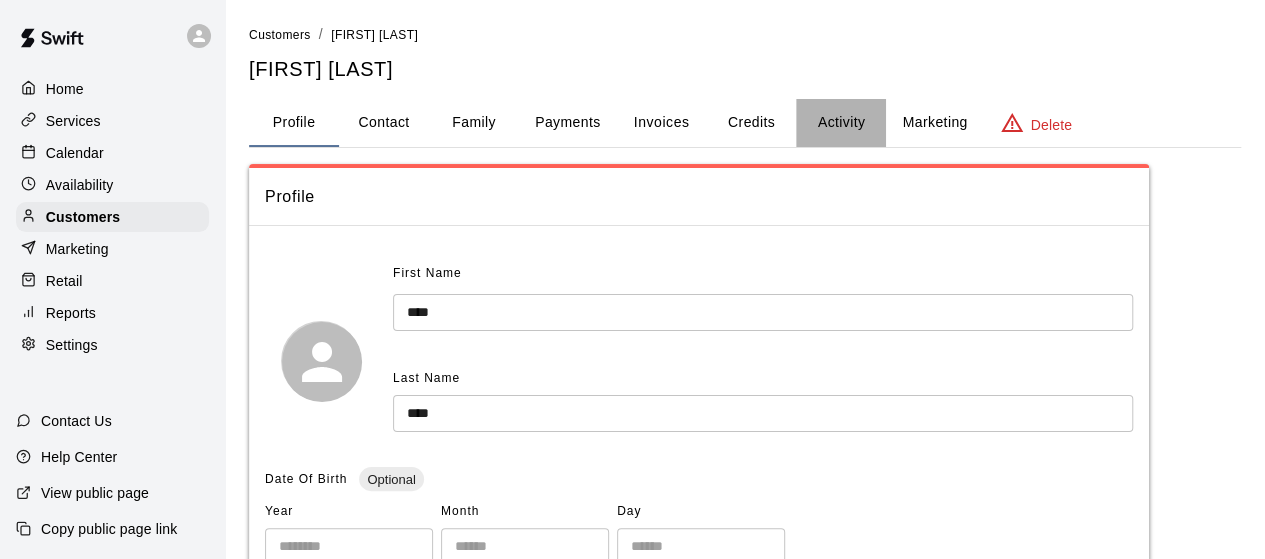 click on "Activity" at bounding box center (841, 123) 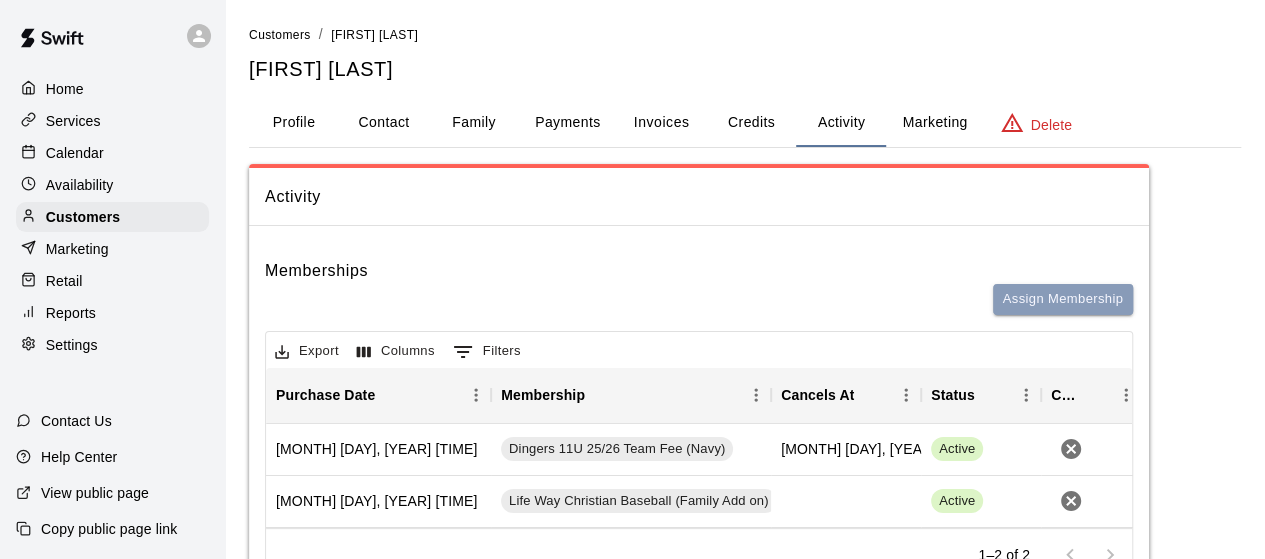 click on "Assign Membership" at bounding box center (1063, 299) 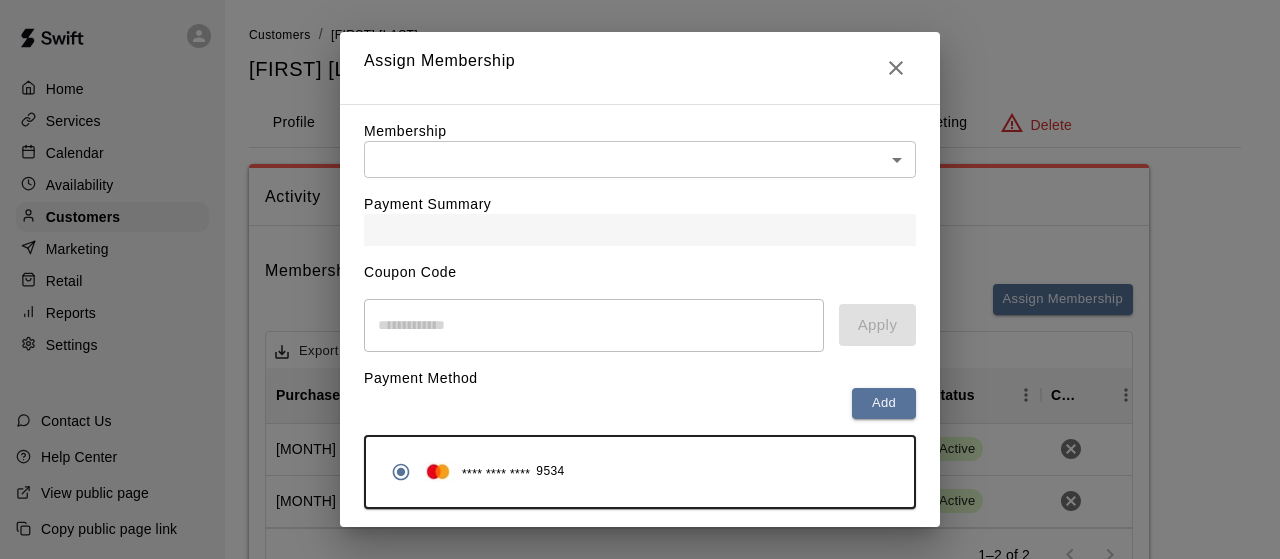 click on "Payment Summary" at bounding box center (640, 212) 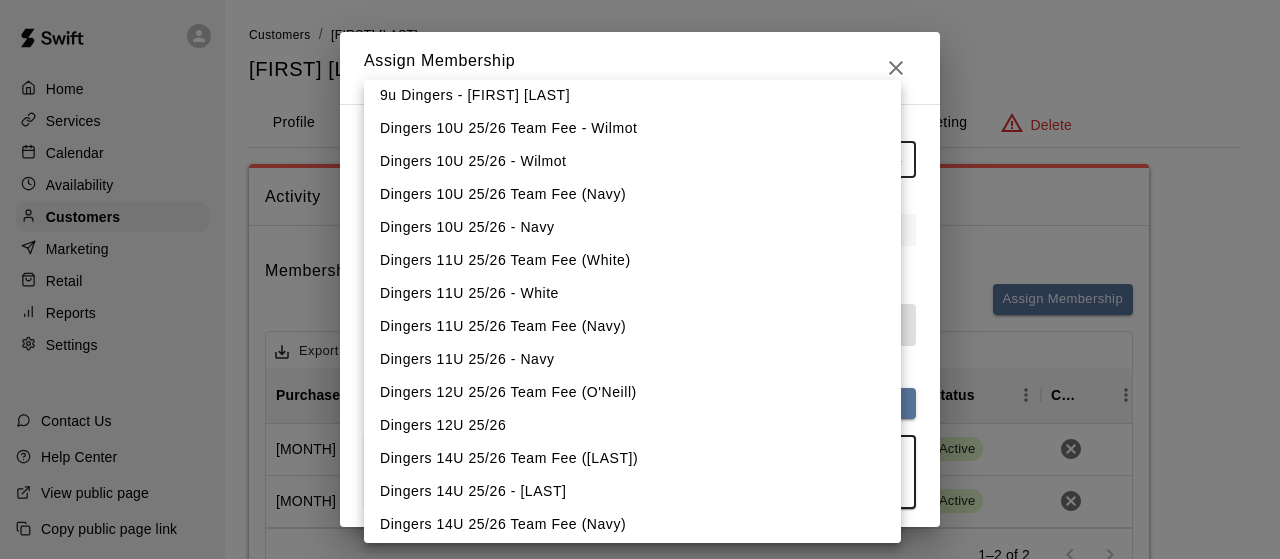scroll, scrollTop: 974, scrollLeft: 0, axis: vertical 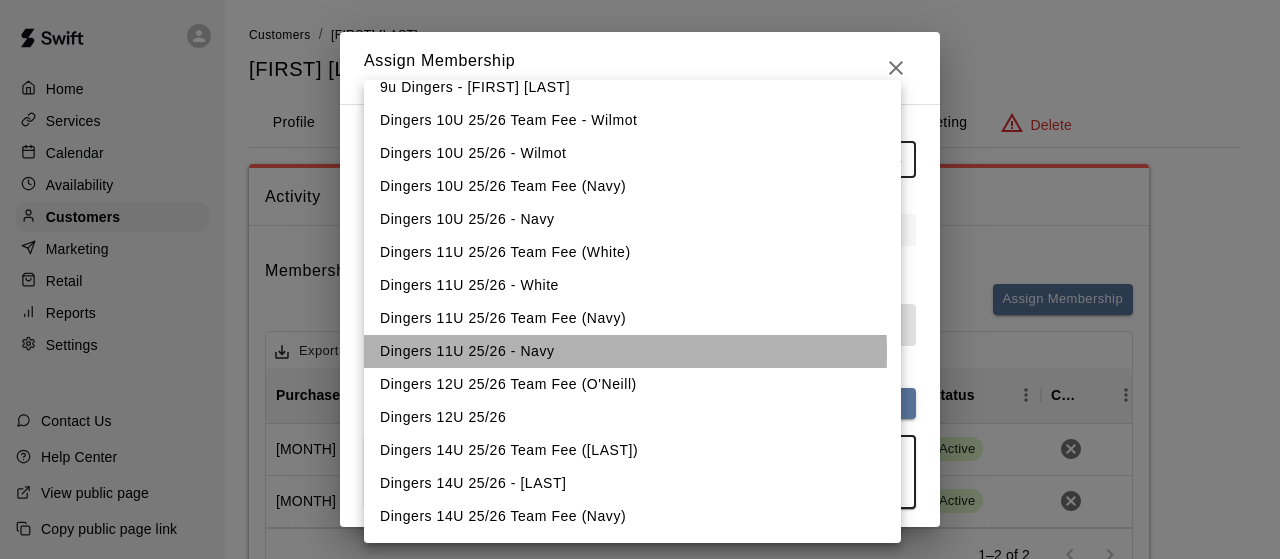 click on "Dingers 11U 25/26 - Navy" at bounding box center (632, 351) 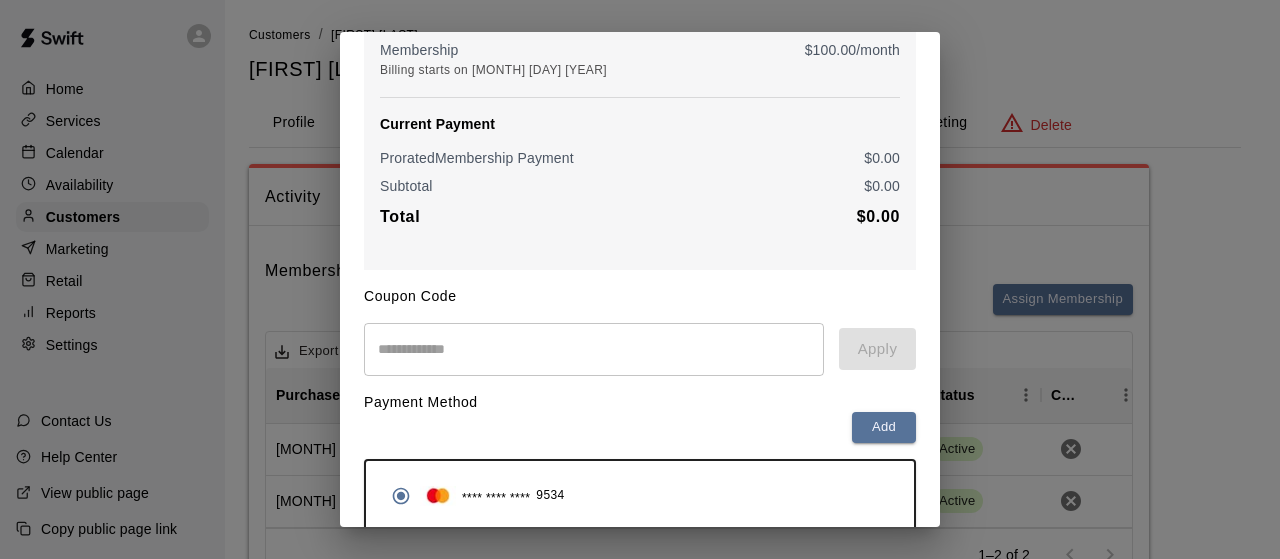 scroll, scrollTop: 316, scrollLeft: 0, axis: vertical 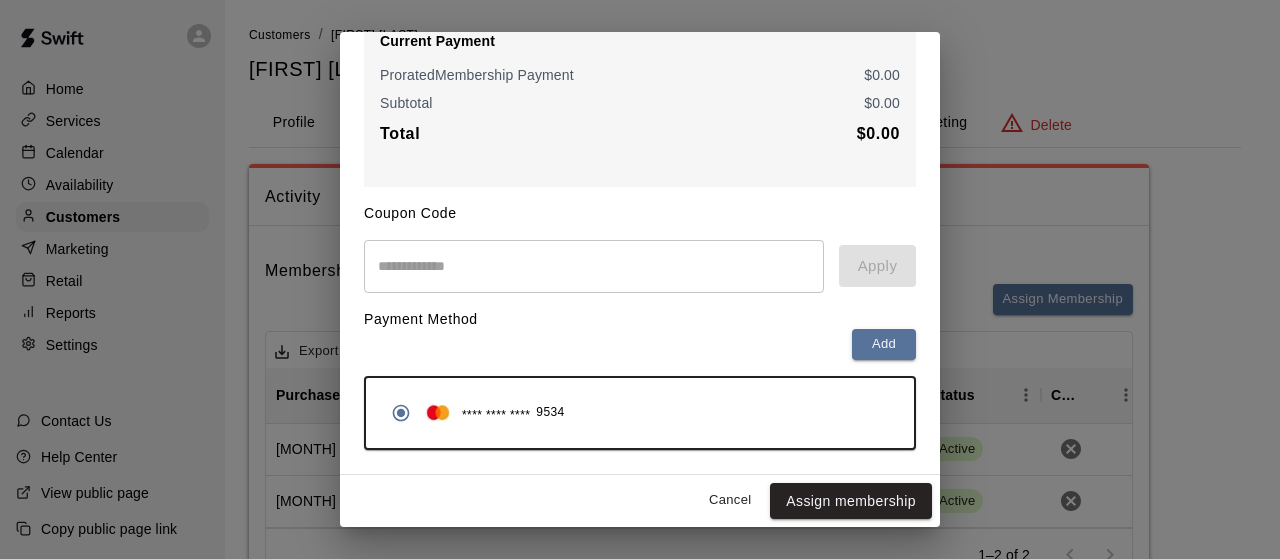 click on "Assign membership" at bounding box center (851, 501) 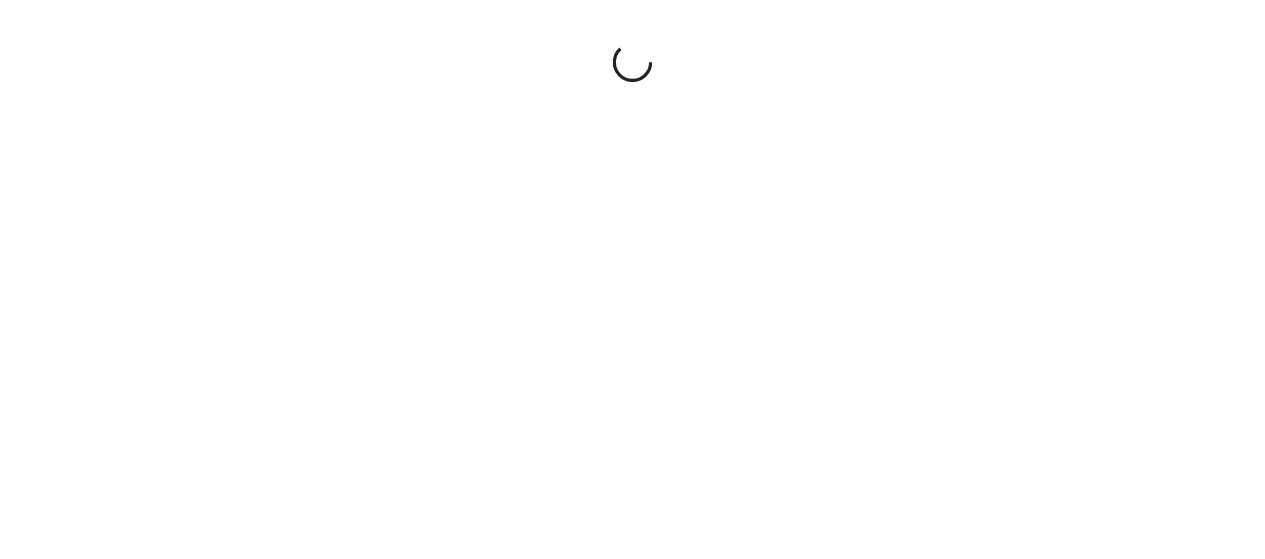 scroll, scrollTop: 0, scrollLeft: 0, axis: both 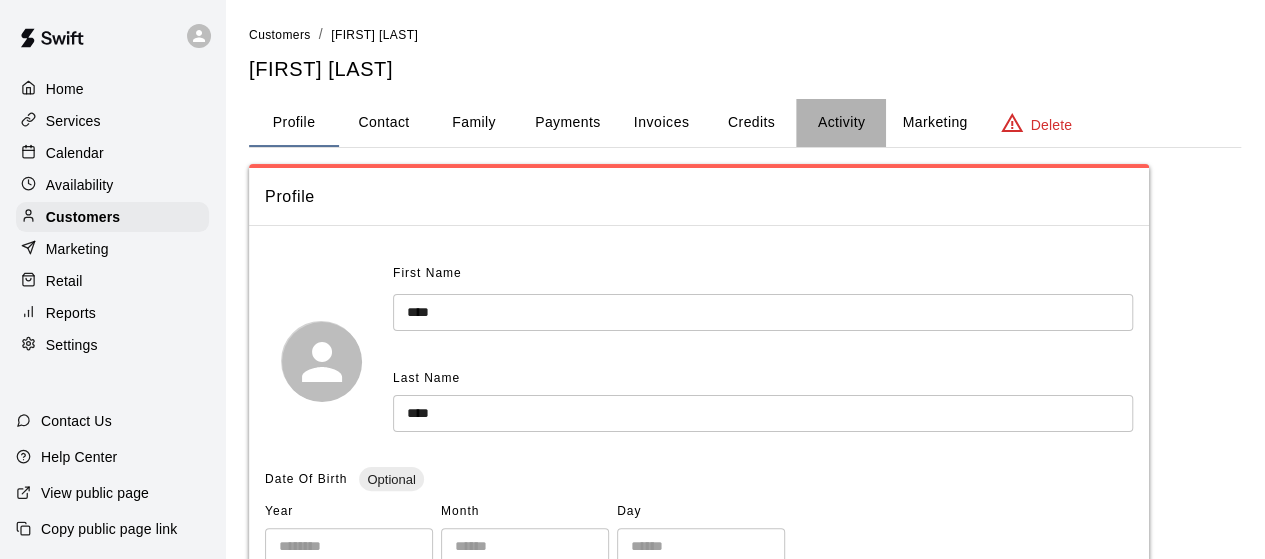 click on "Activity" at bounding box center (841, 123) 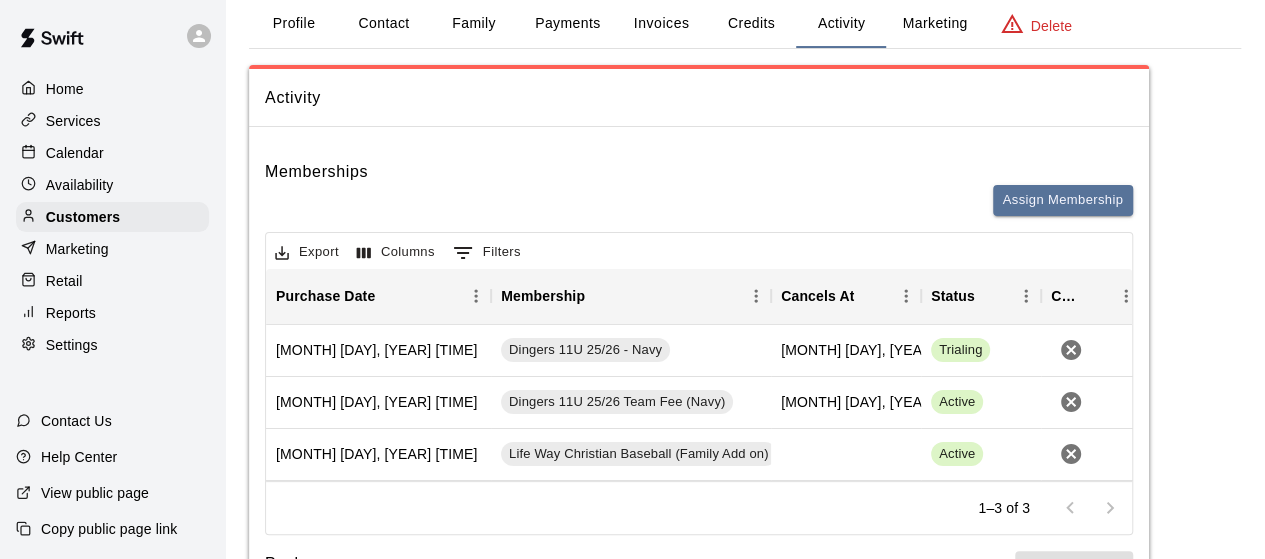 scroll, scrollTop: 0, scrollLeft: 0, axis: both 